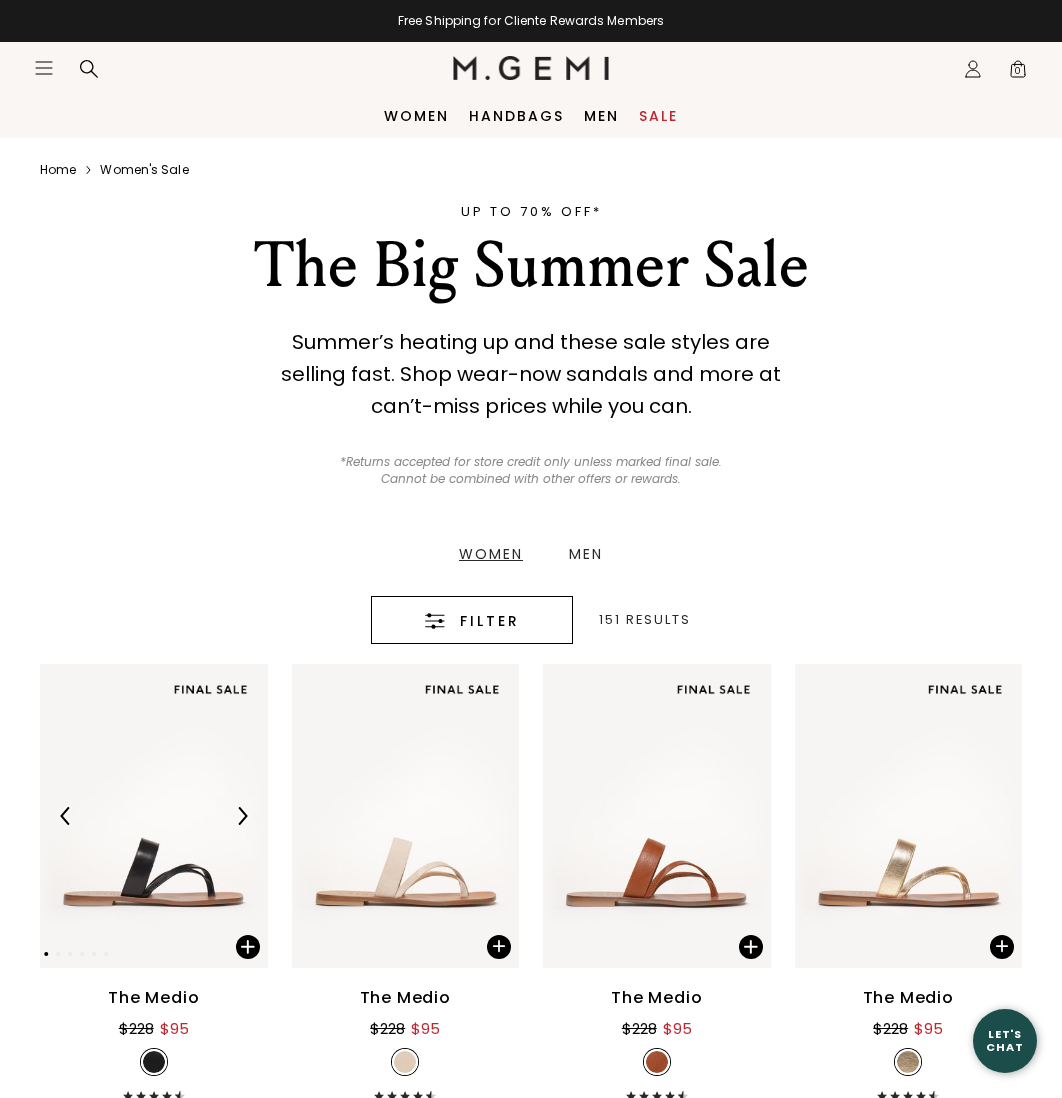 scroll, scrollTop: 0, scrollLeft: 0, axis: both 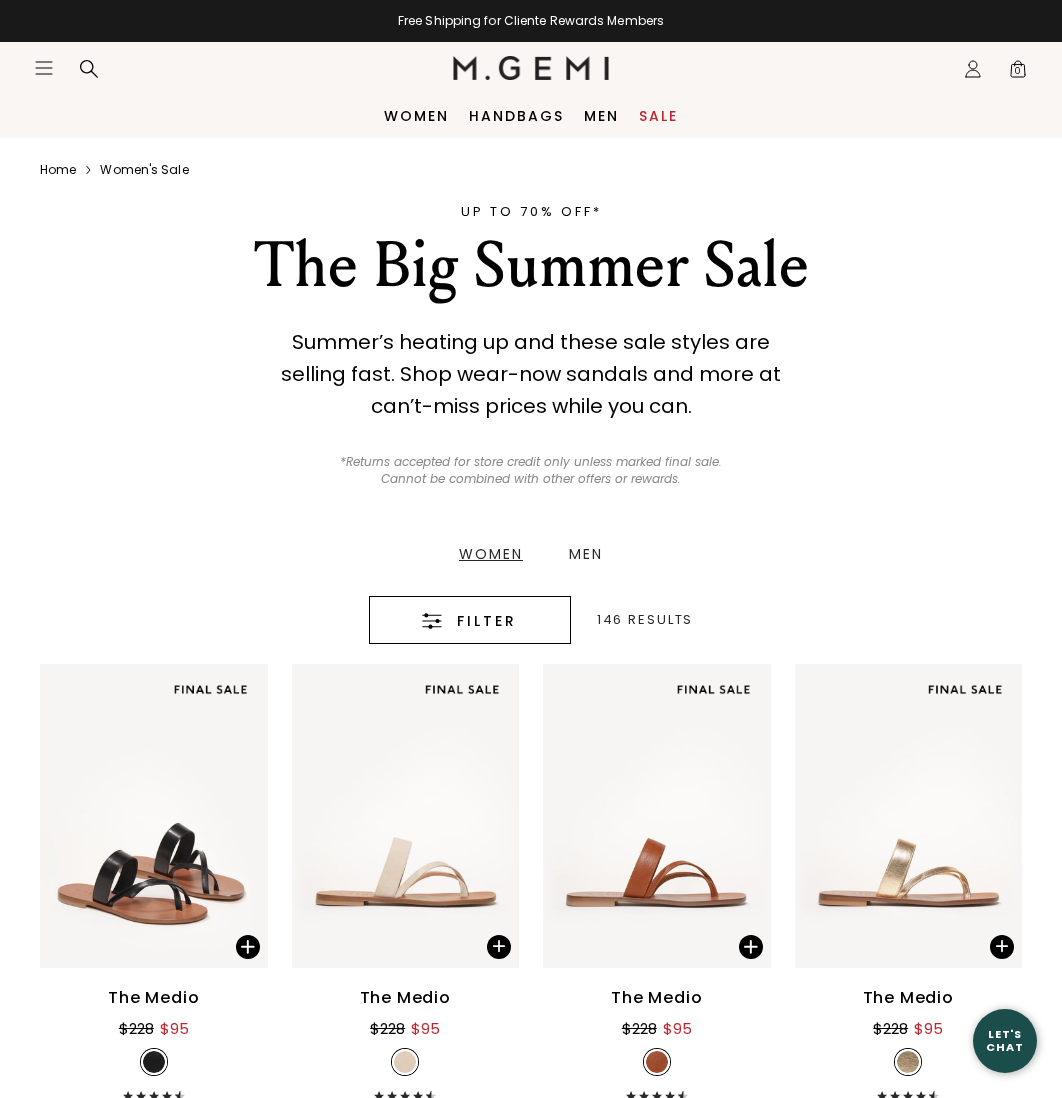 click on "Men" at bounding box center (586, 554) 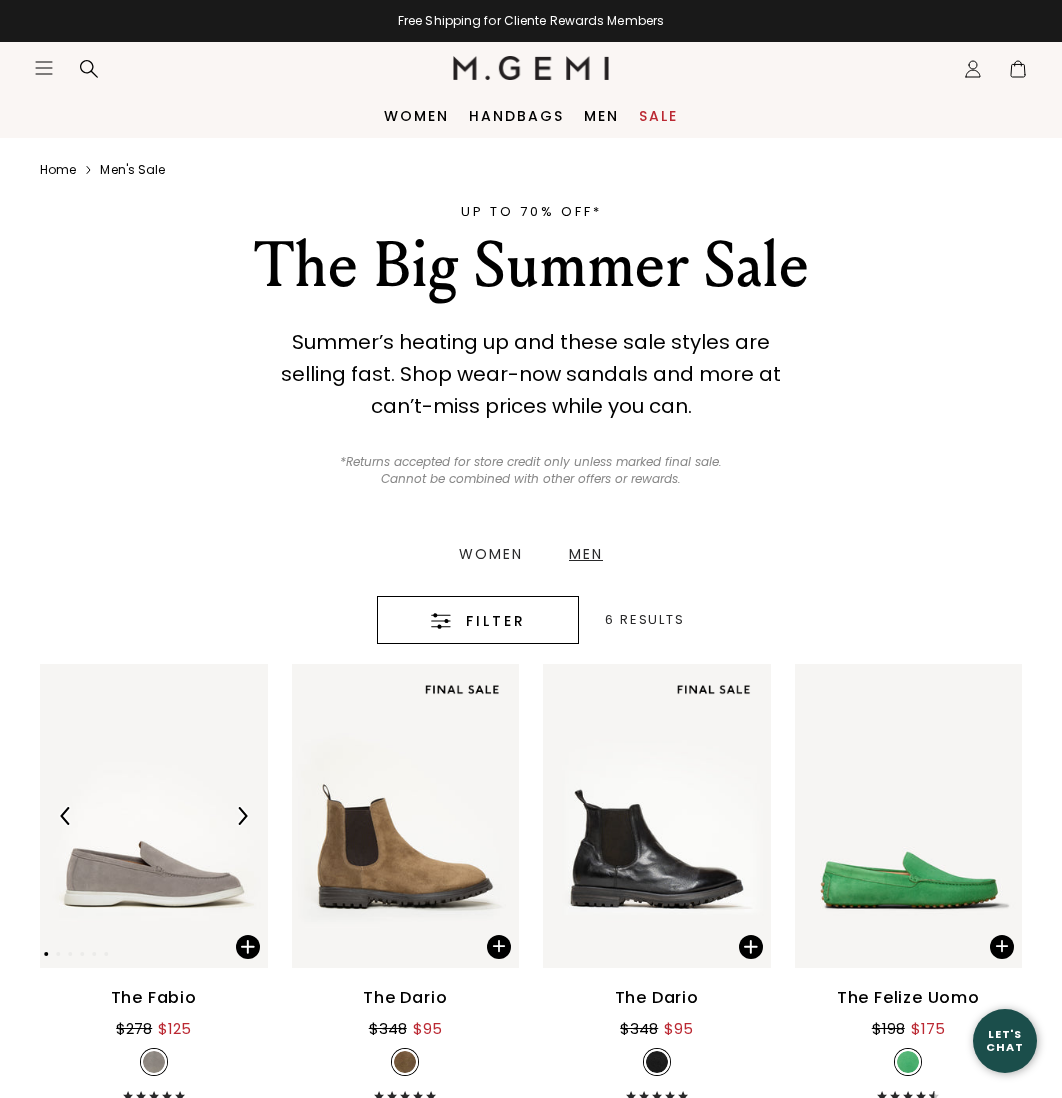 scroll, scrollTop: 0, scrollLeft: 0, axis: both 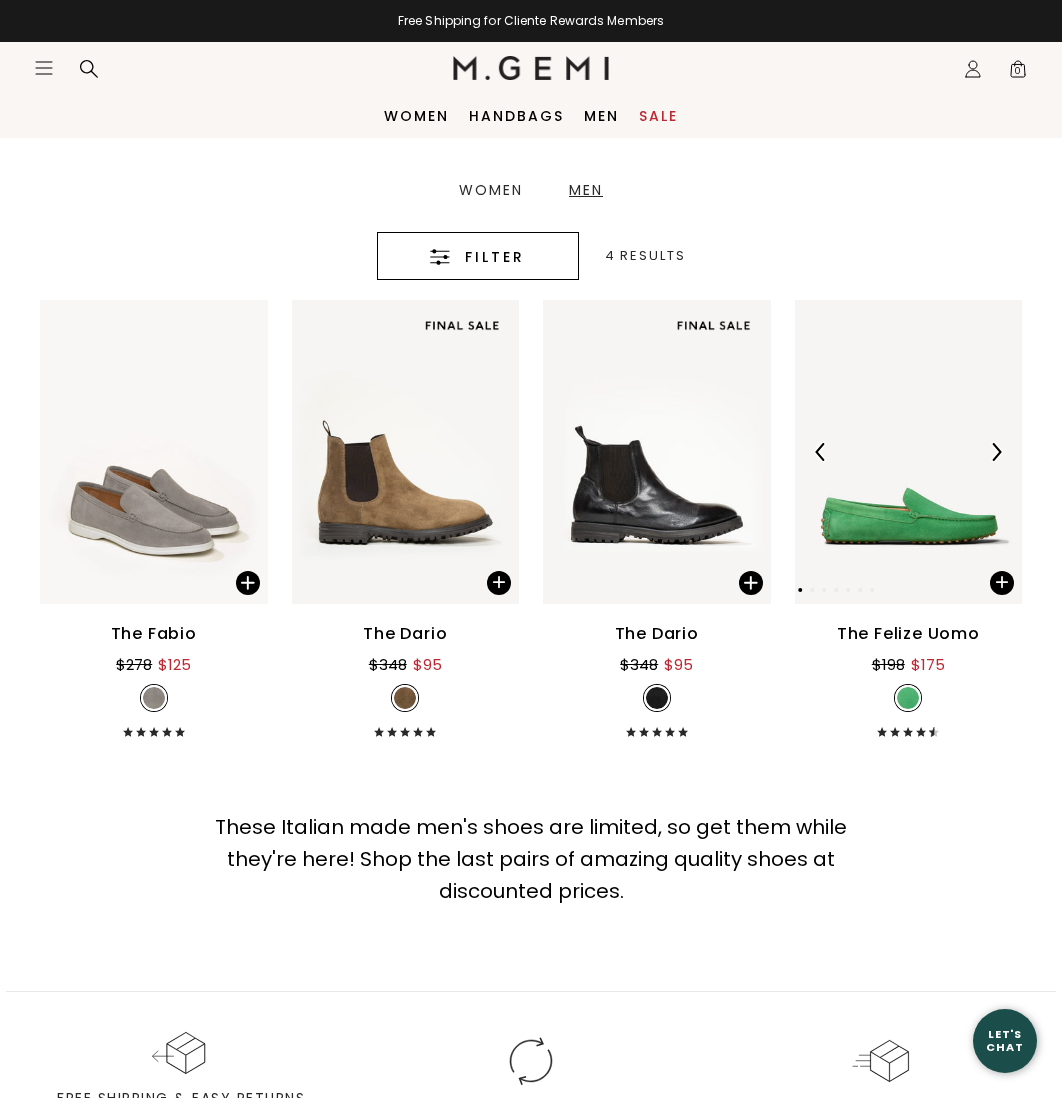 click at bounding box center (909, 452) 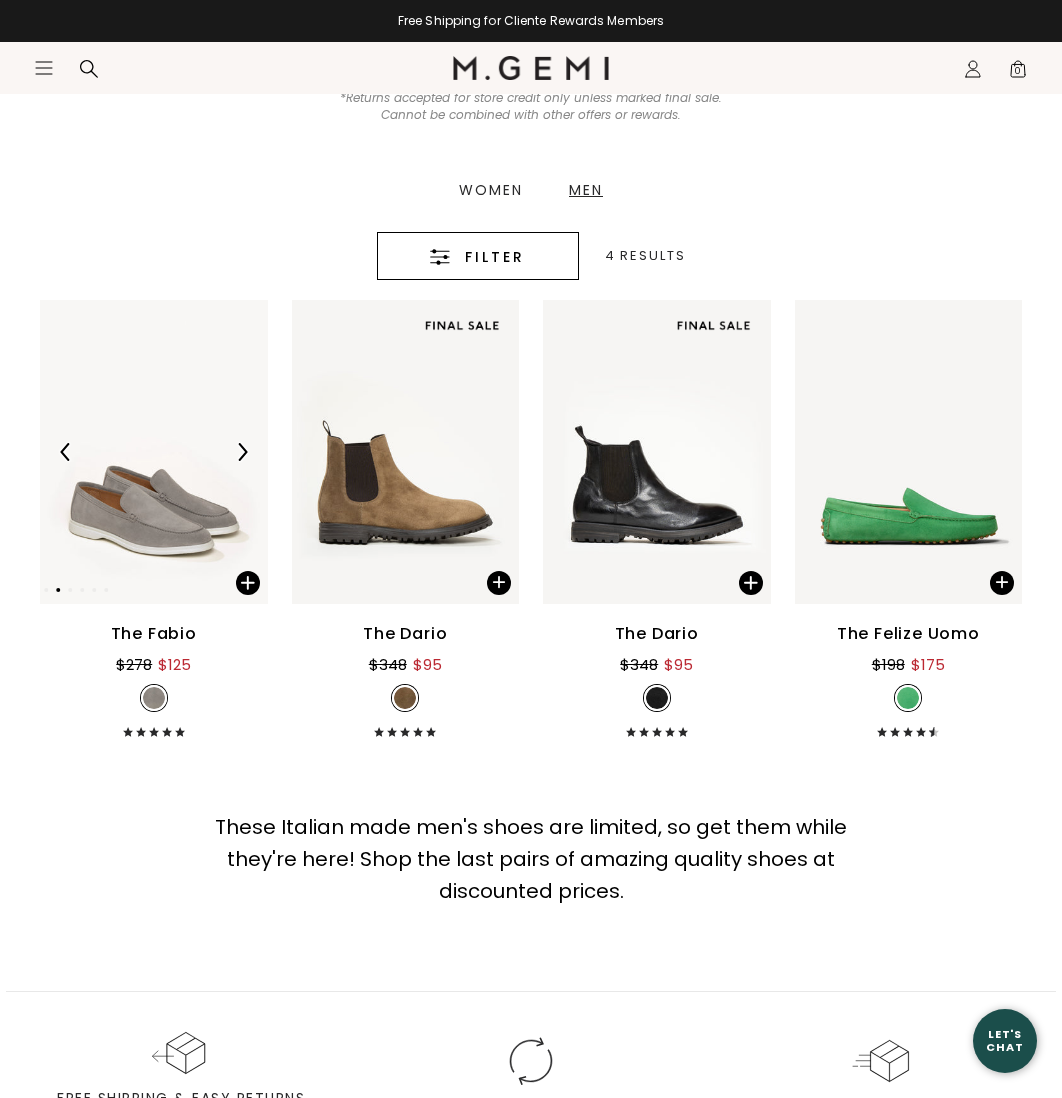 click at bounding box center [154, 452] 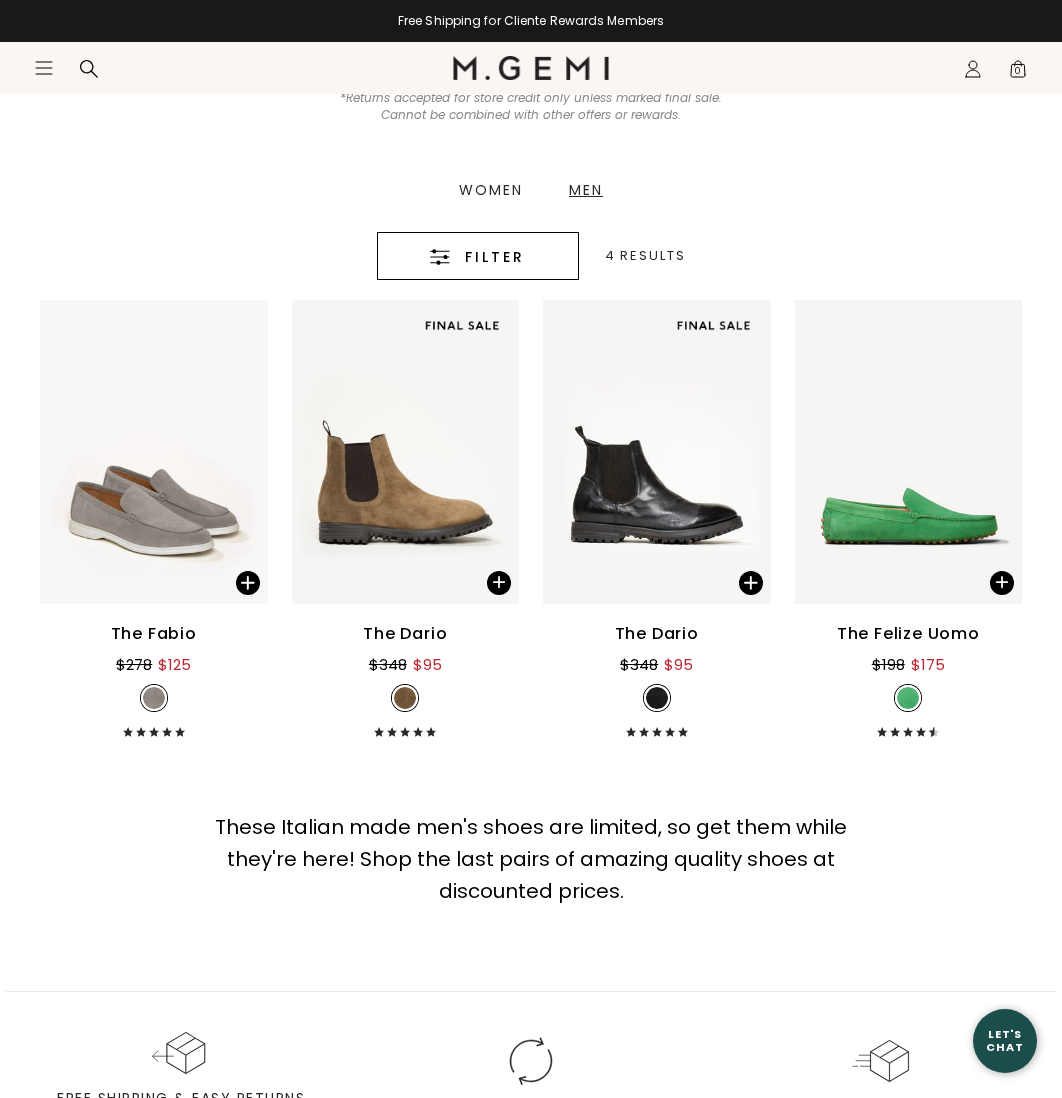 click on "Women" at bounding box center [491, 190] 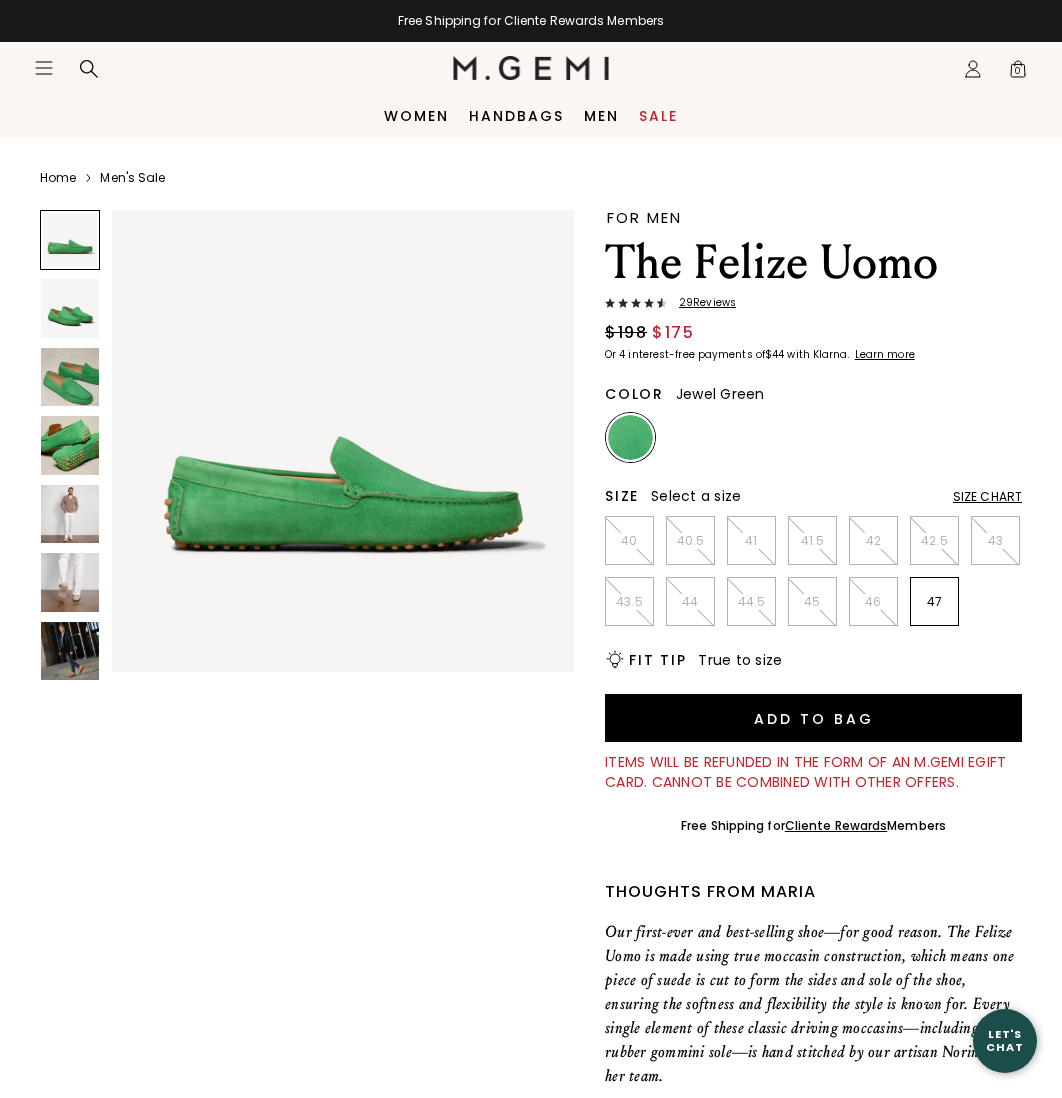 scroll, scrollTop: 0, scrollLeft: 0, axis: both 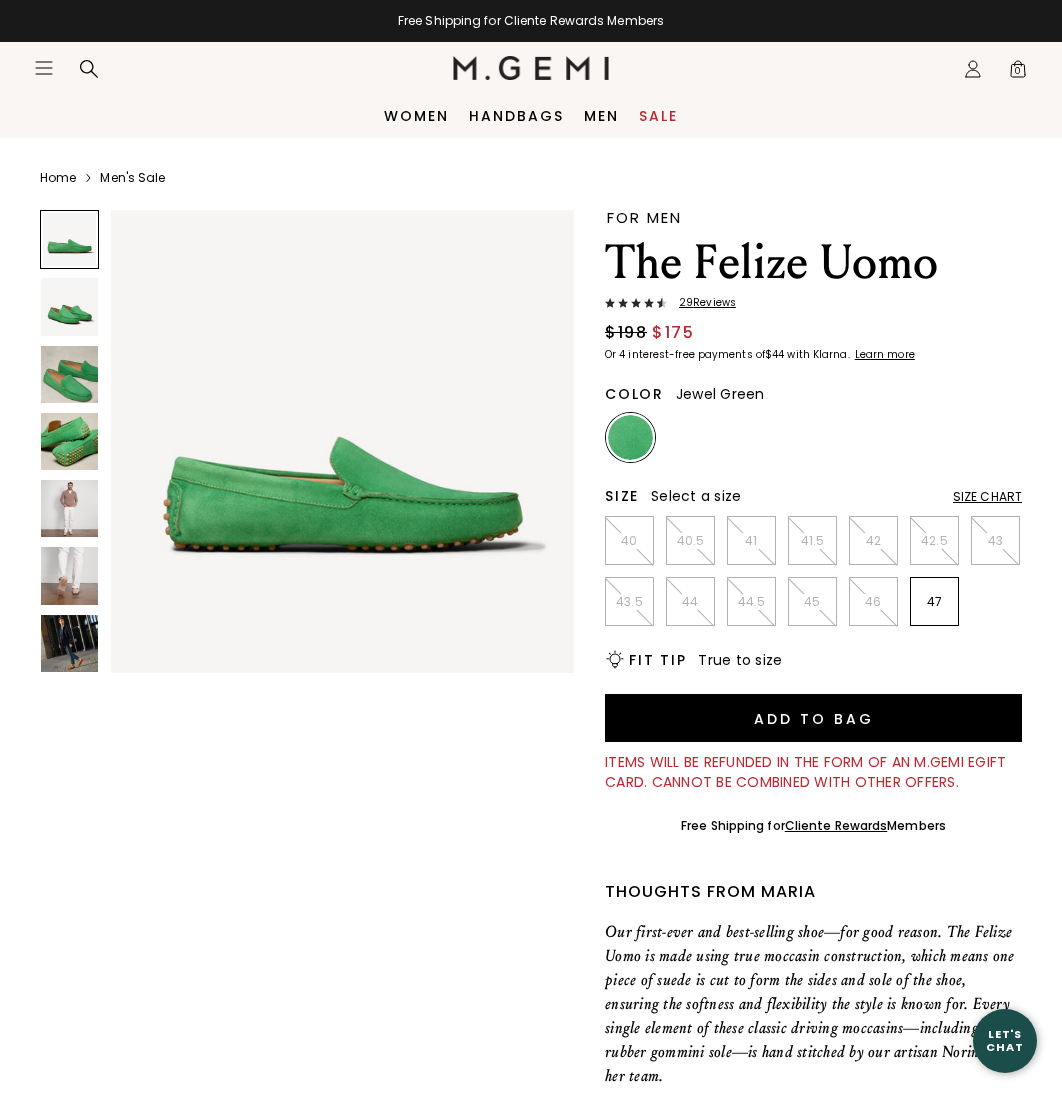 click on "Size Chart" at bounding box center (987, 497) 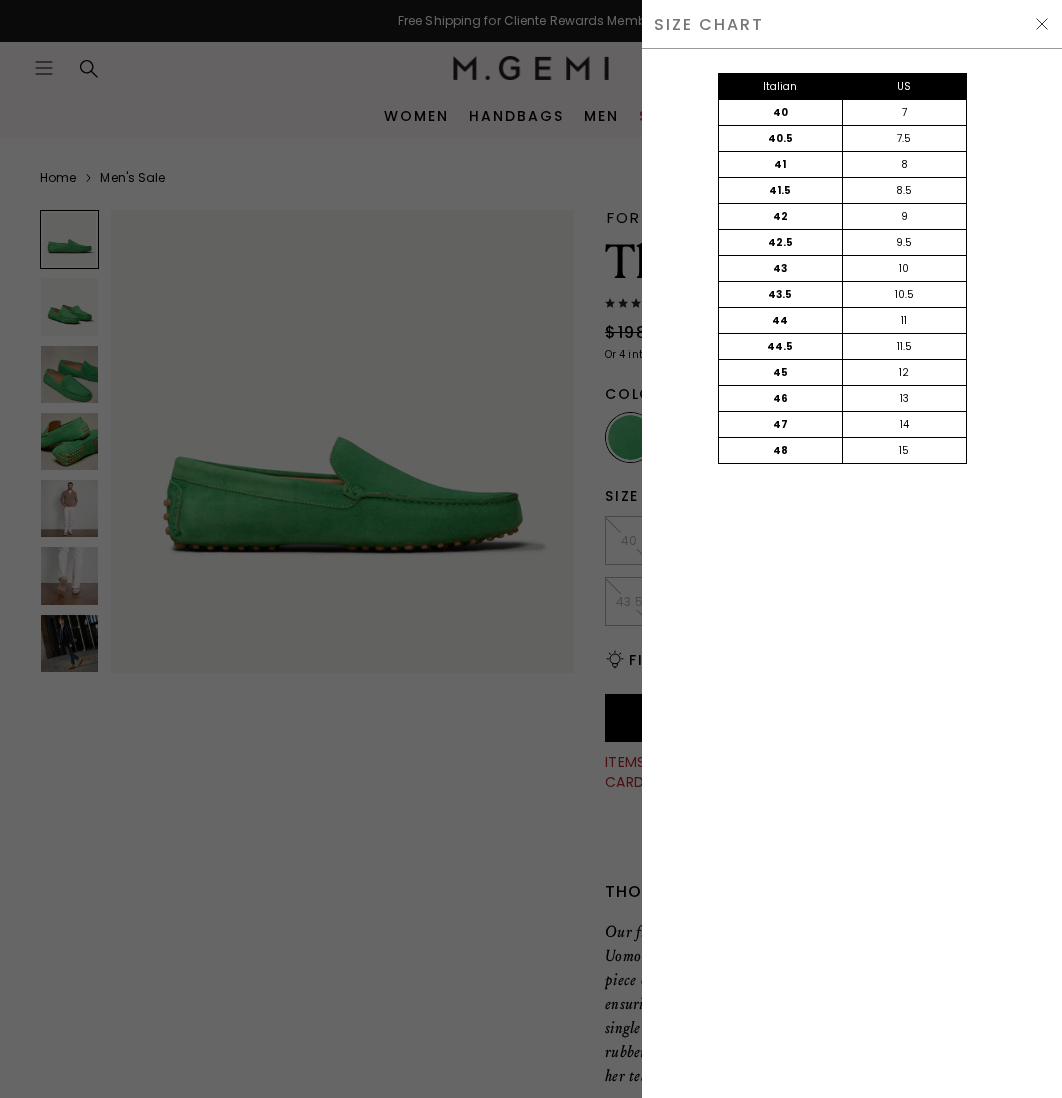 click at bounding box center [1042, 24] 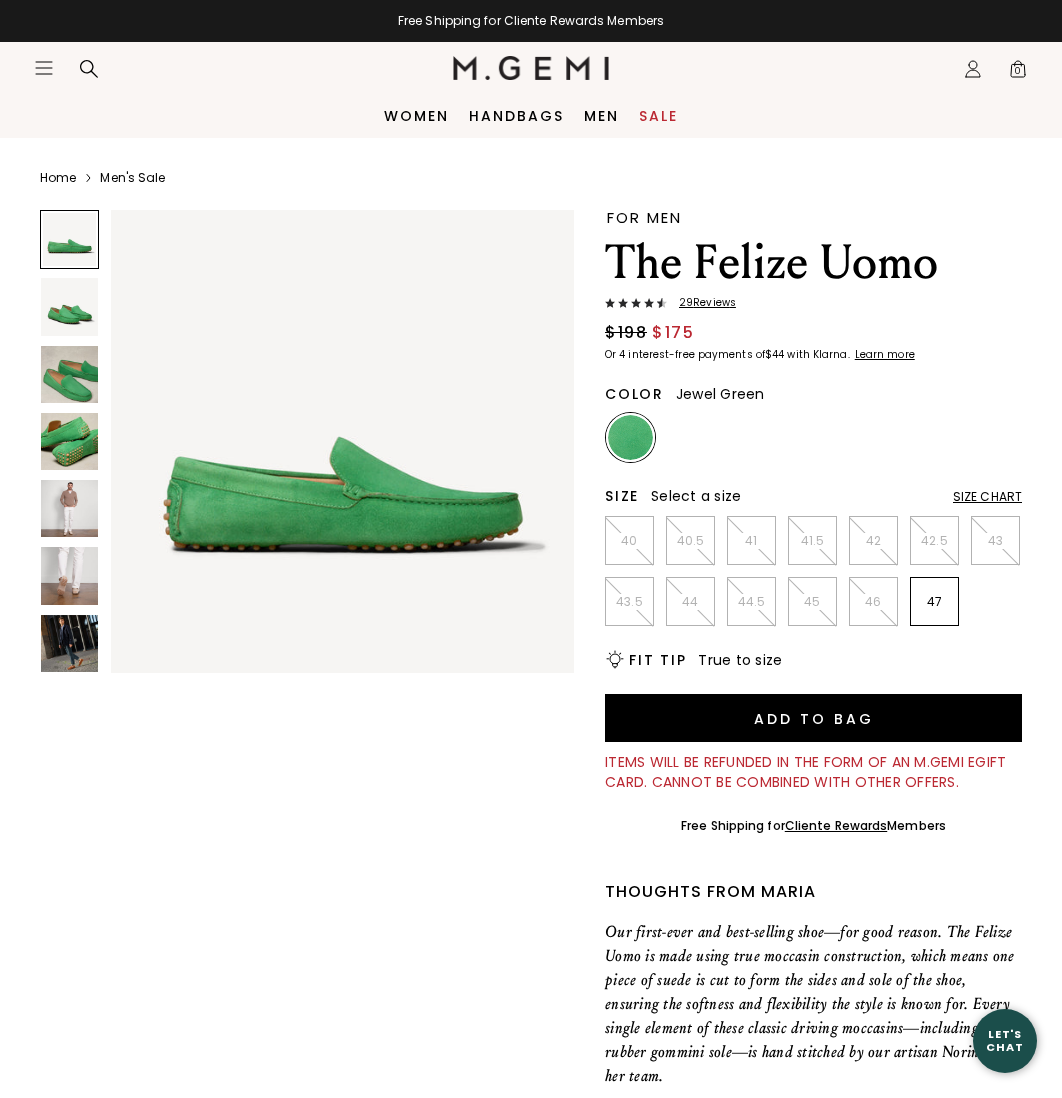 click at bounding box center (69, 508) 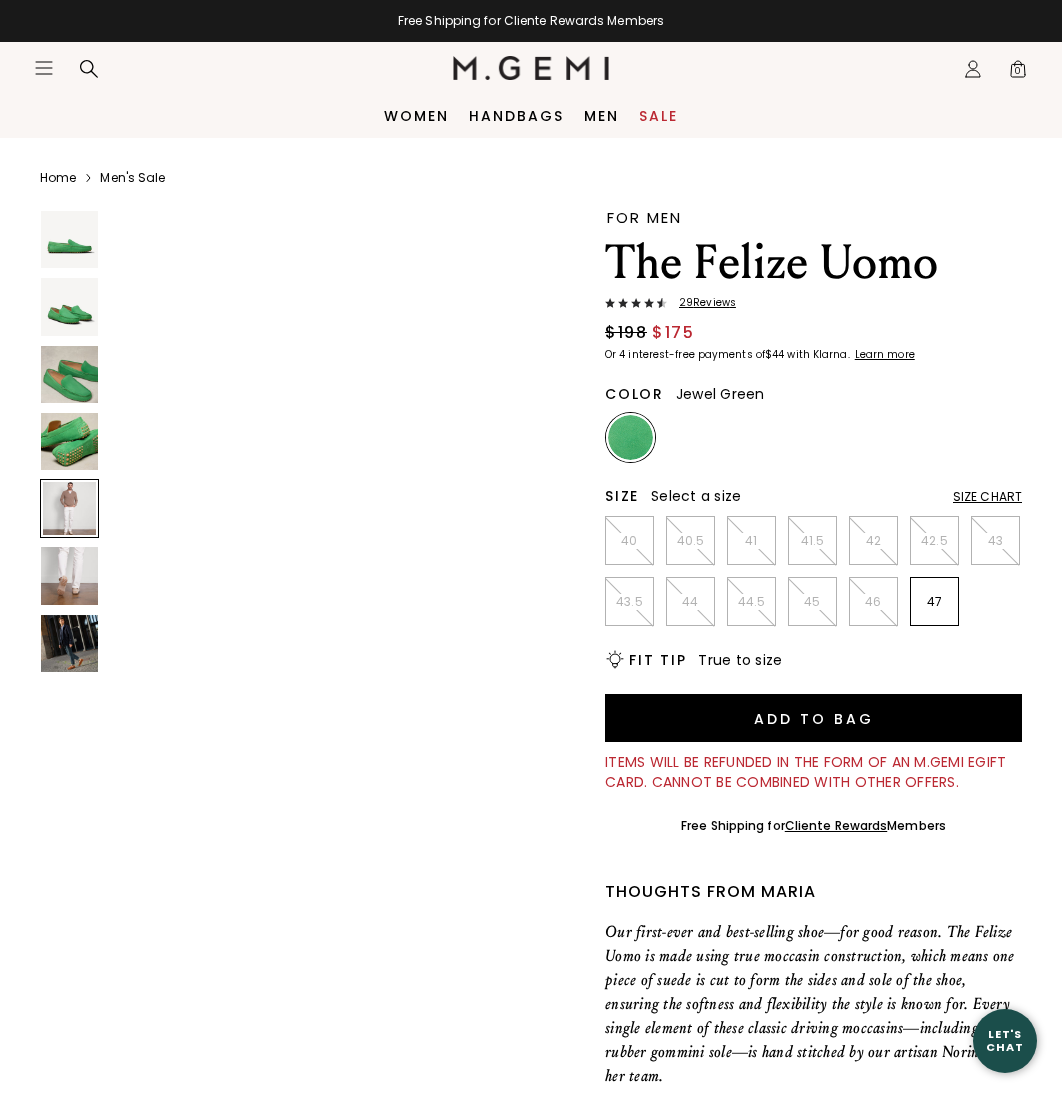 scroll, scrollTop: 1931, scrollLeft: 0, axis: vertical 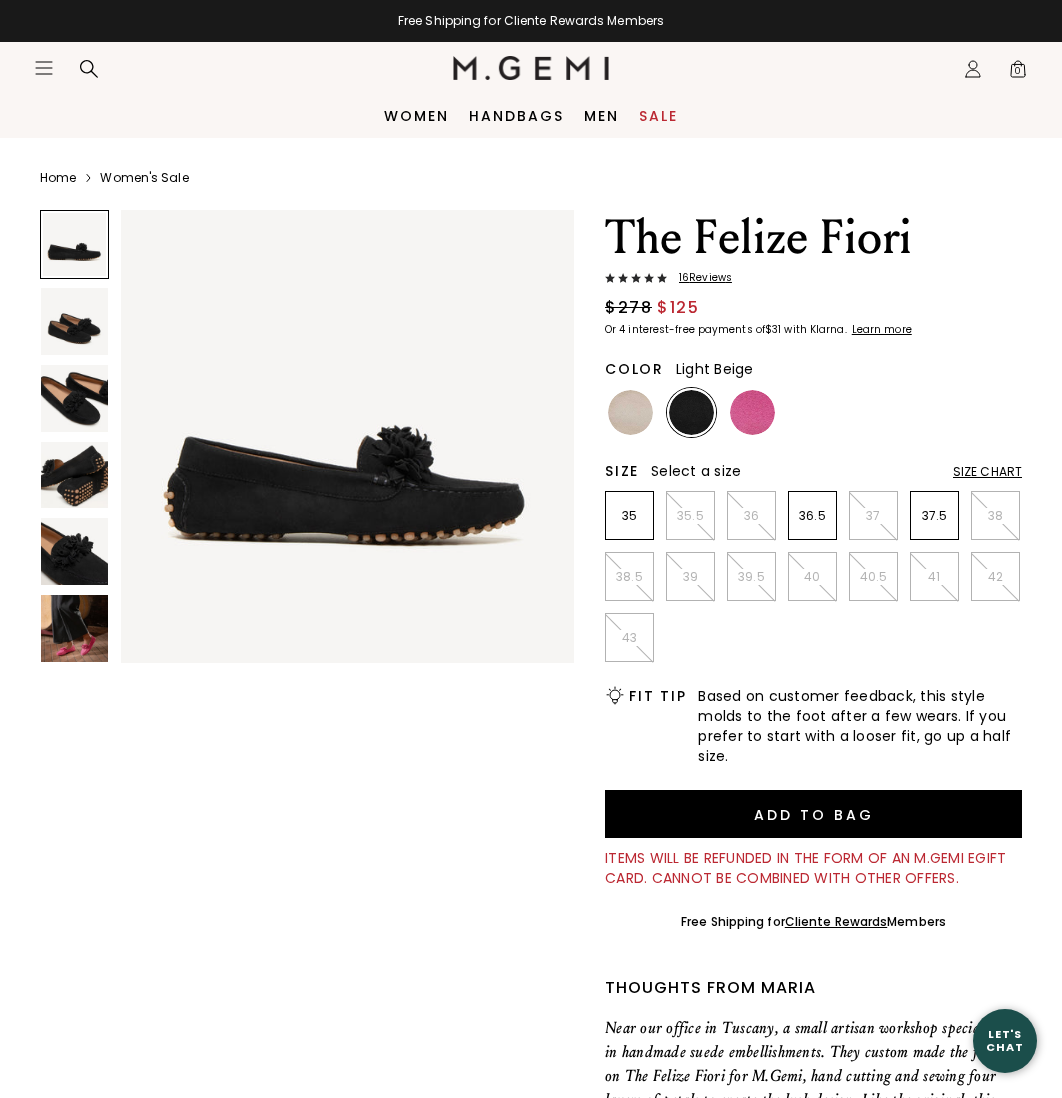click at bounding box center [630, 412] 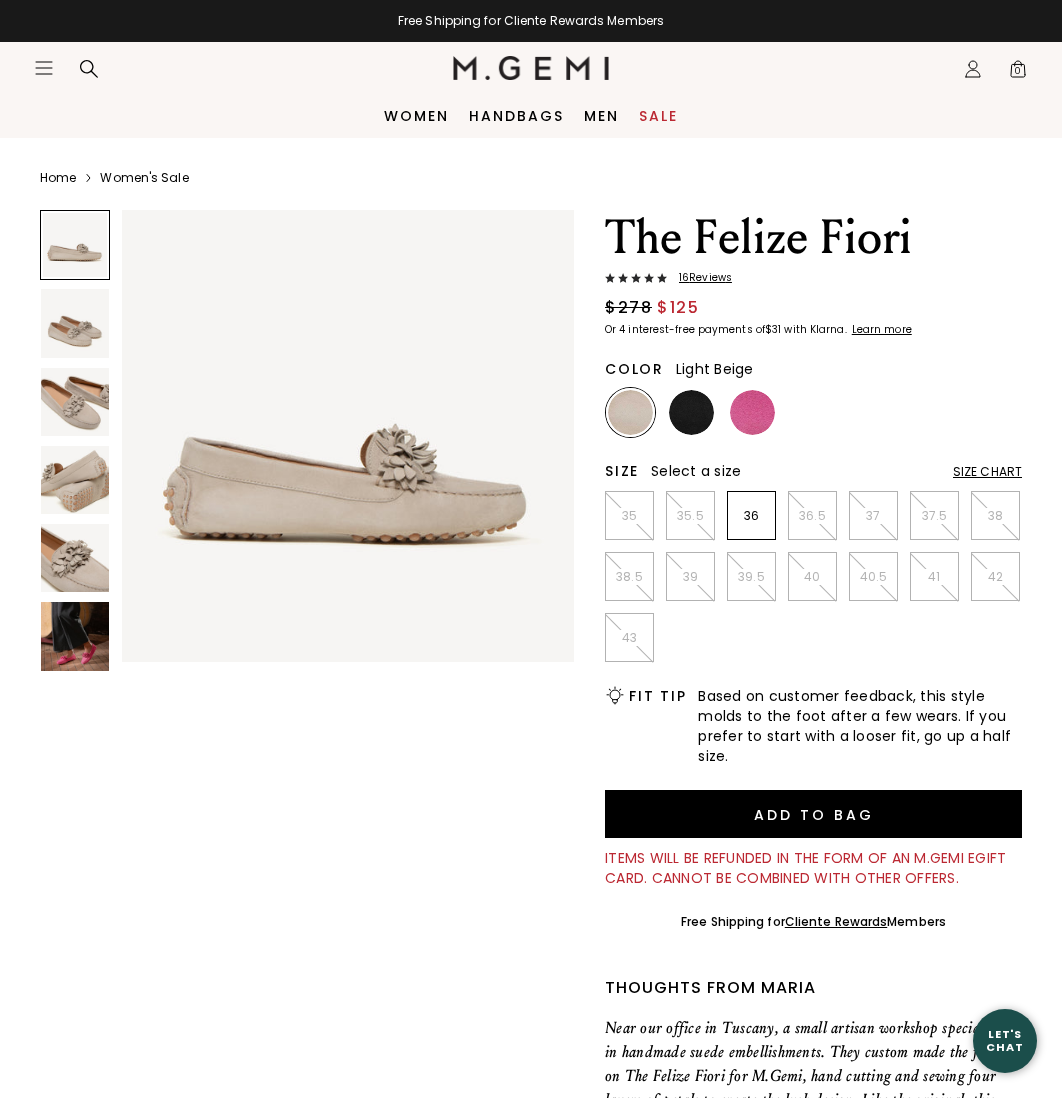 scroll, scrollTop: 0, scrollLeft: 0, axis: both 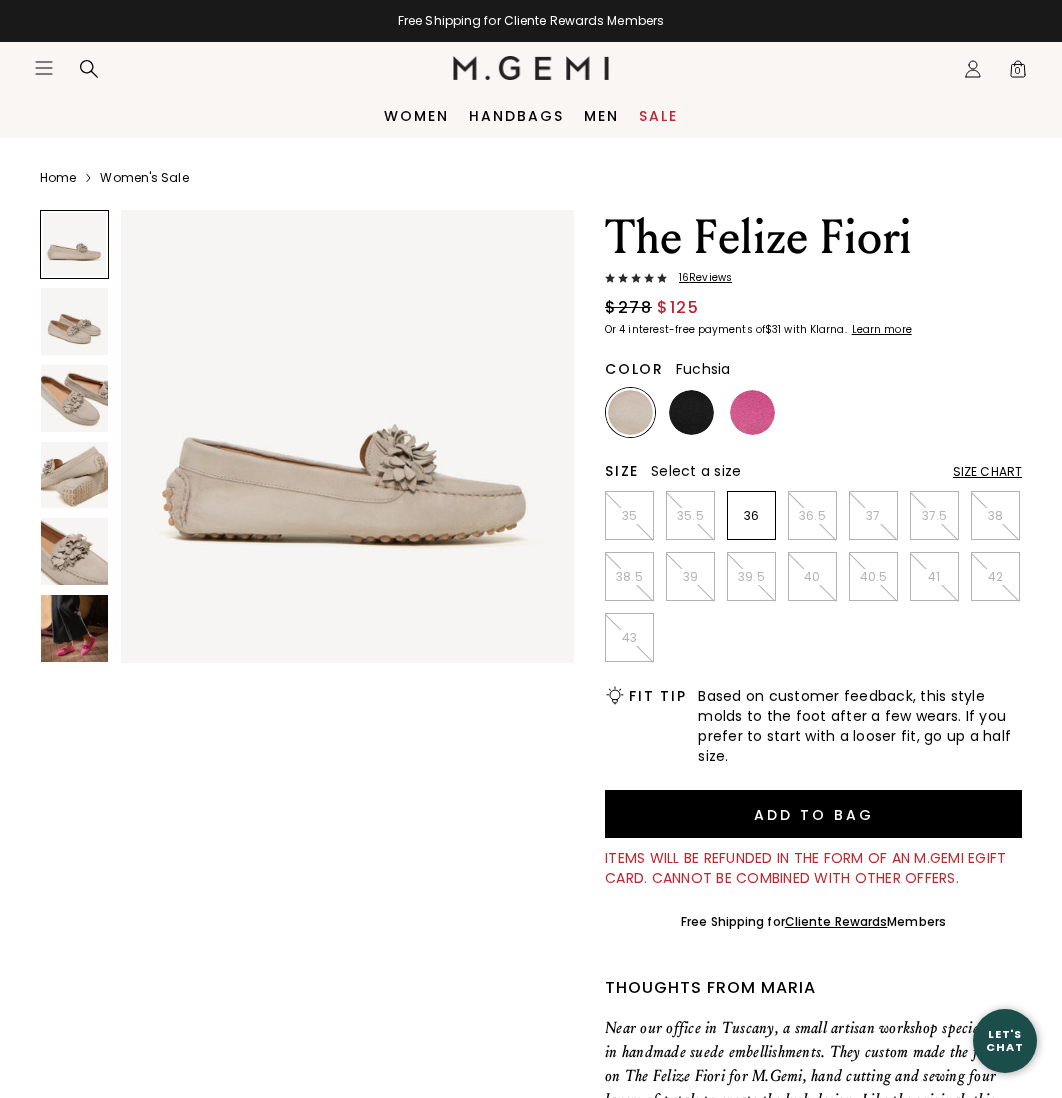 click at bounding box center (752, 412) 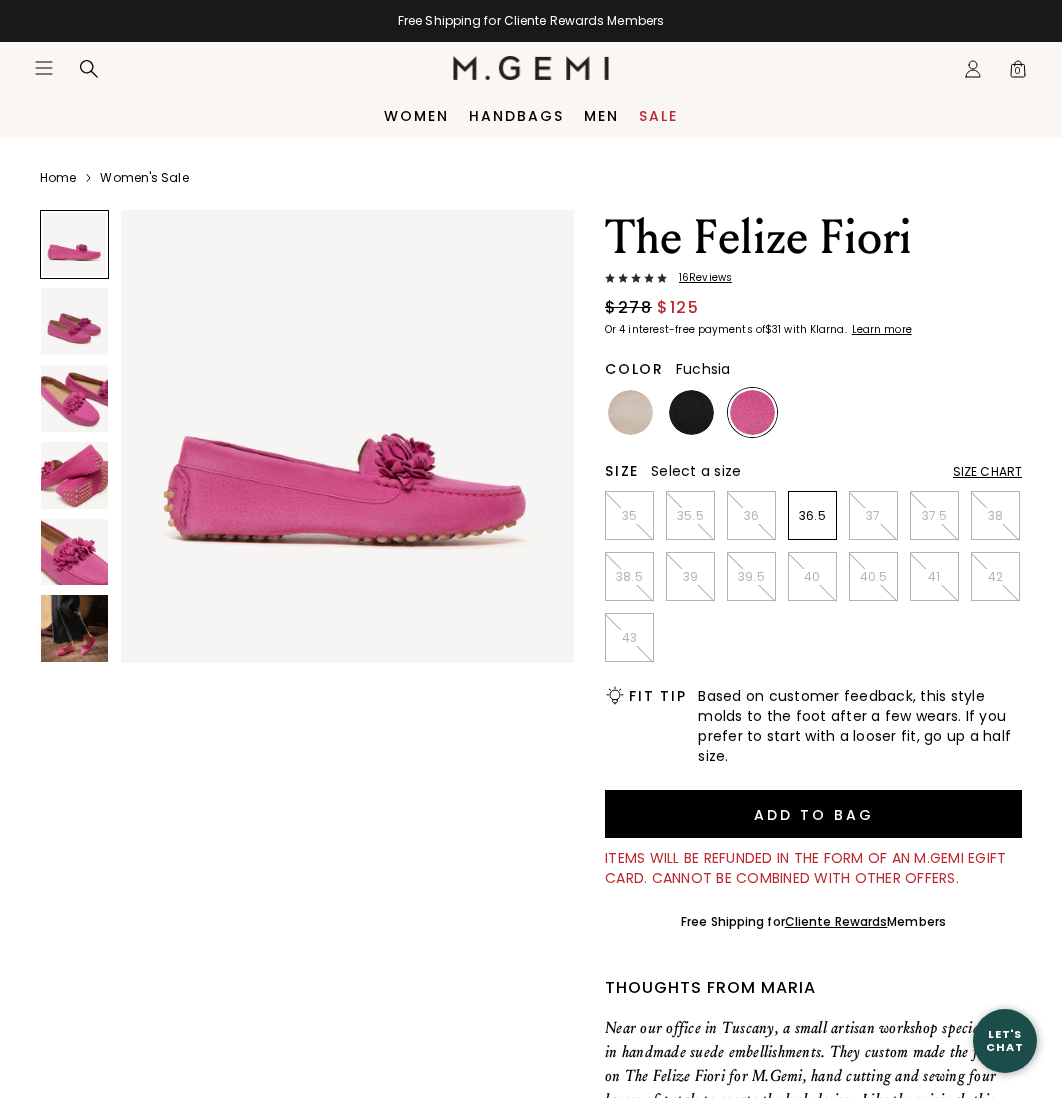 scroll, scrollTop: 0, scrollLeft: 0, axis: both 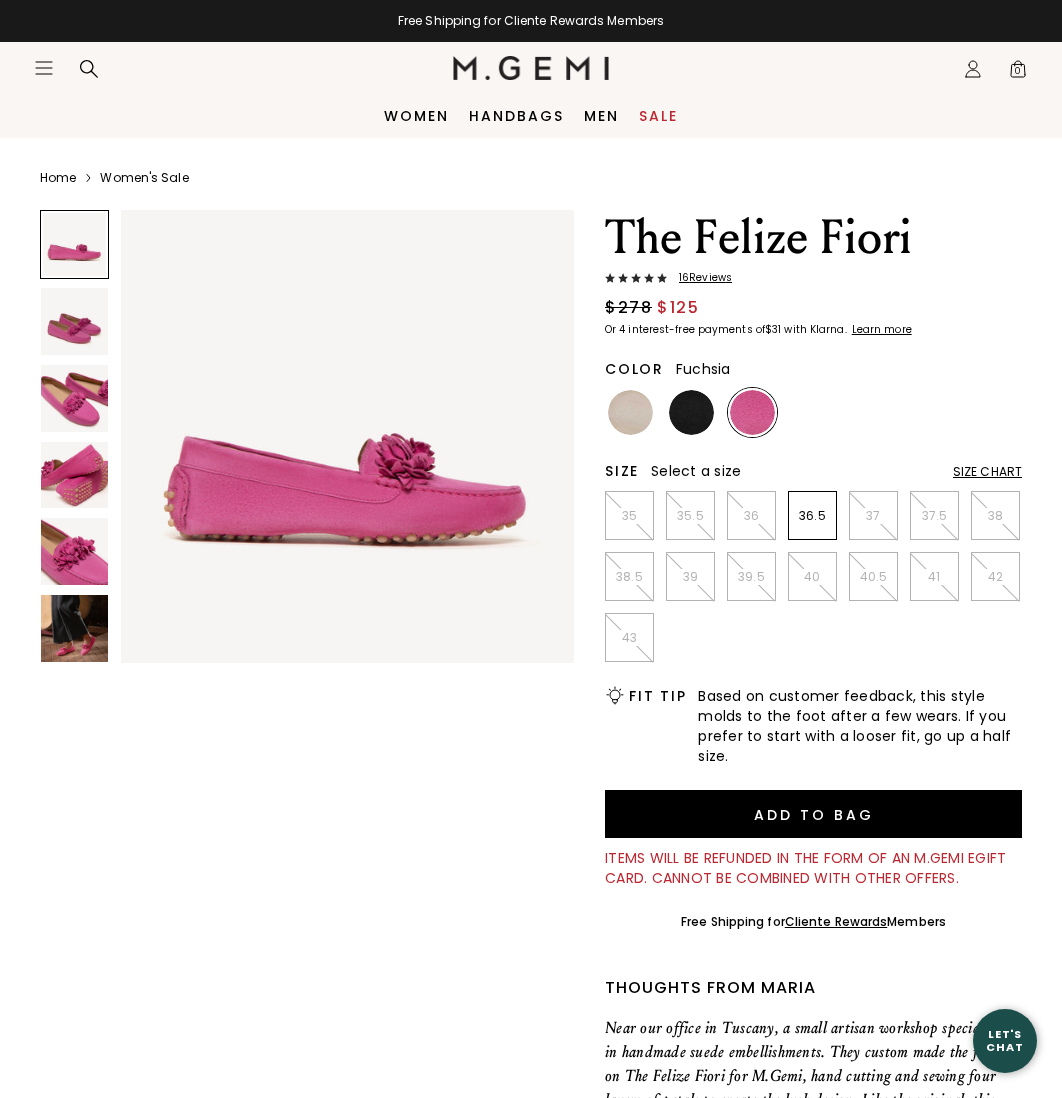 click at bounding box center (74, 628) 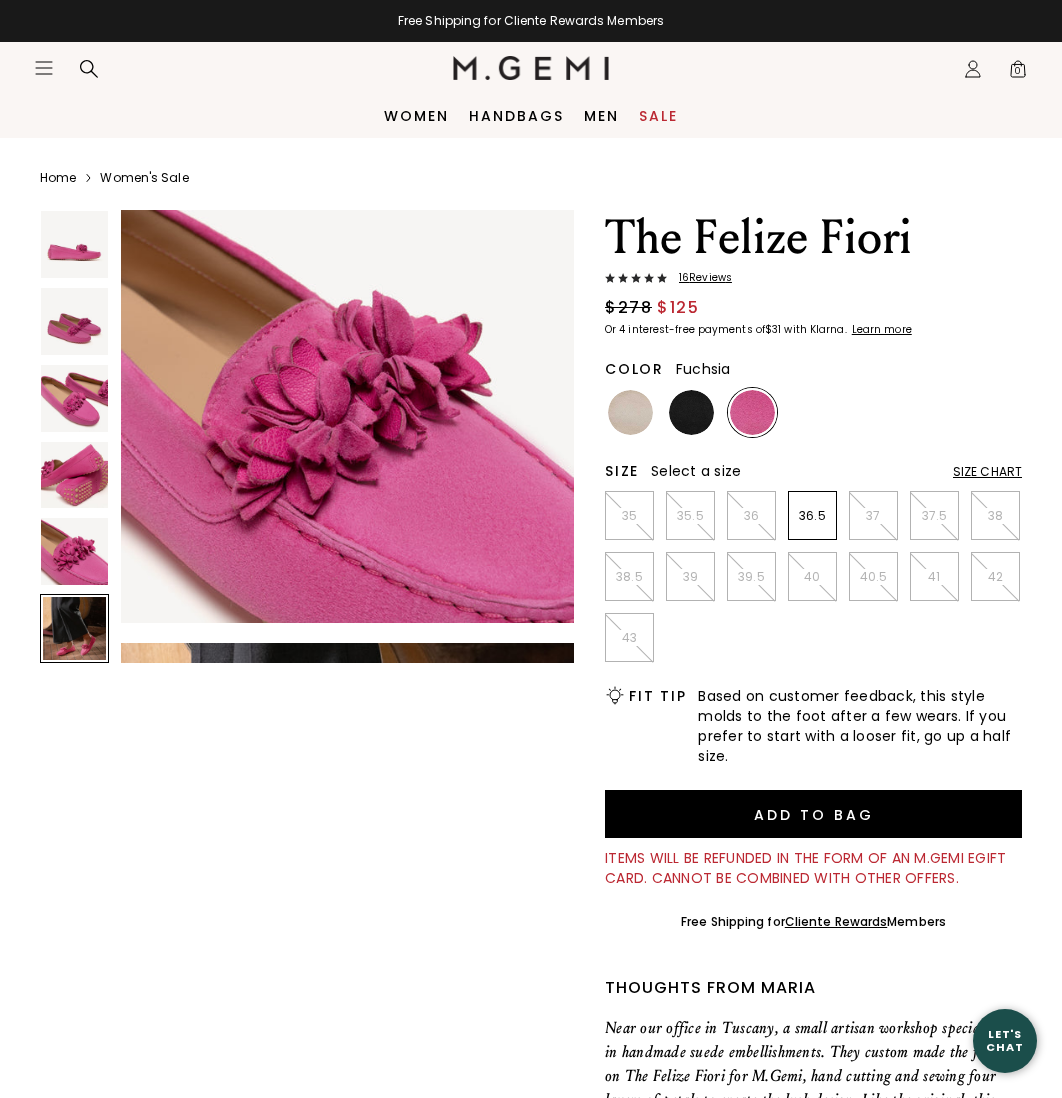 scroll, scrollTop: 2366, scrollLeft: 0, axis: vertical 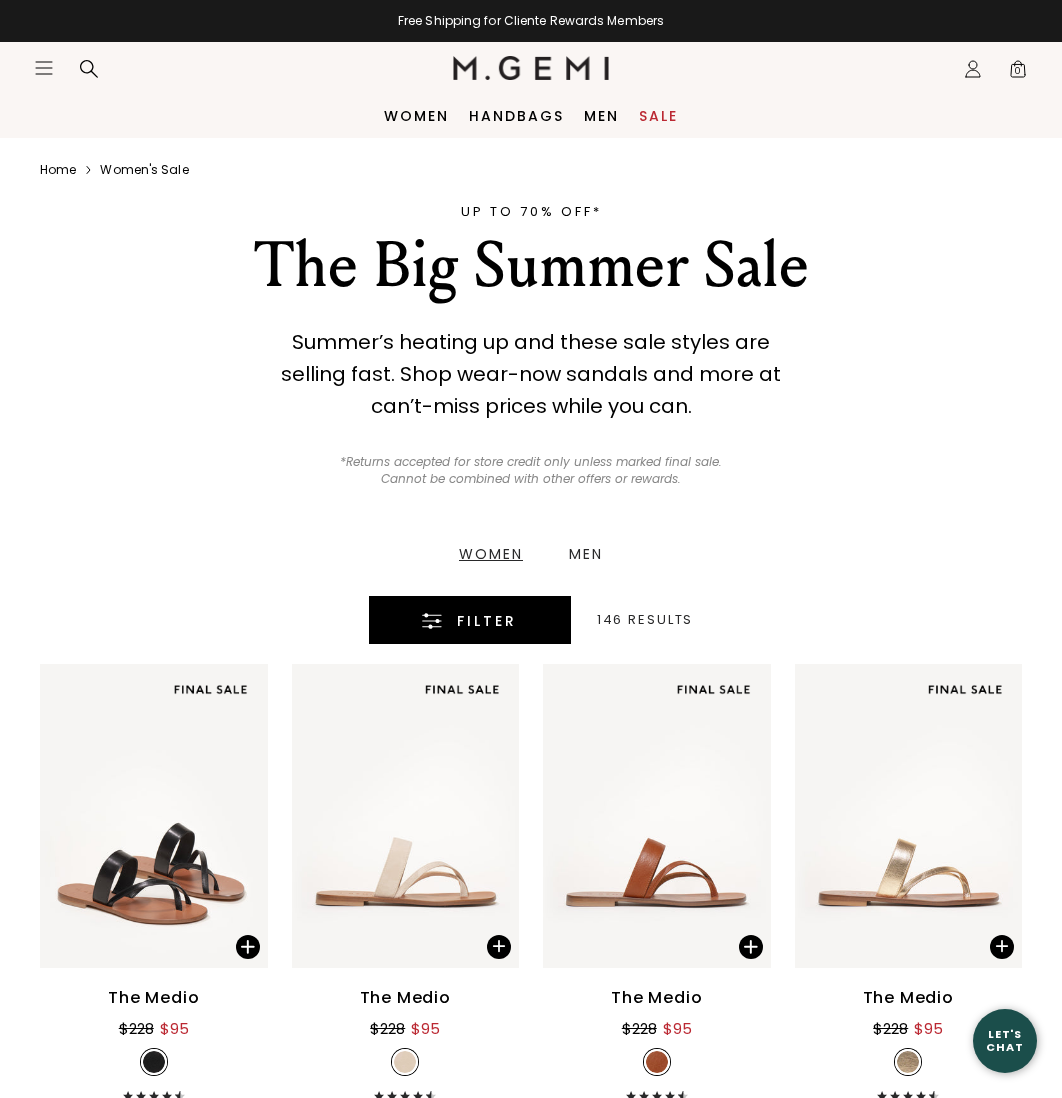 click on "Filter" at bounding box center [470, 620] 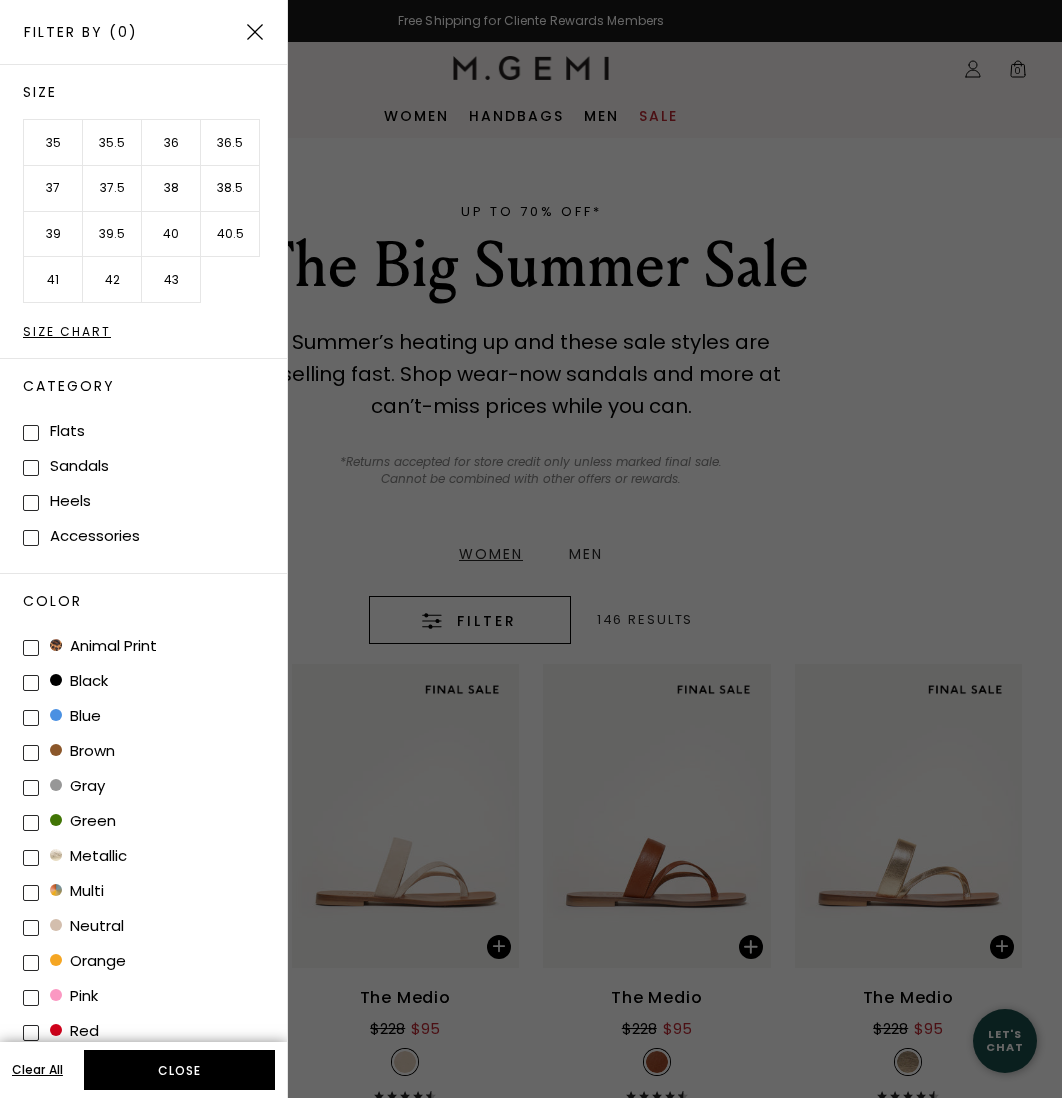 click on "39" at bounding box center [53, 235] 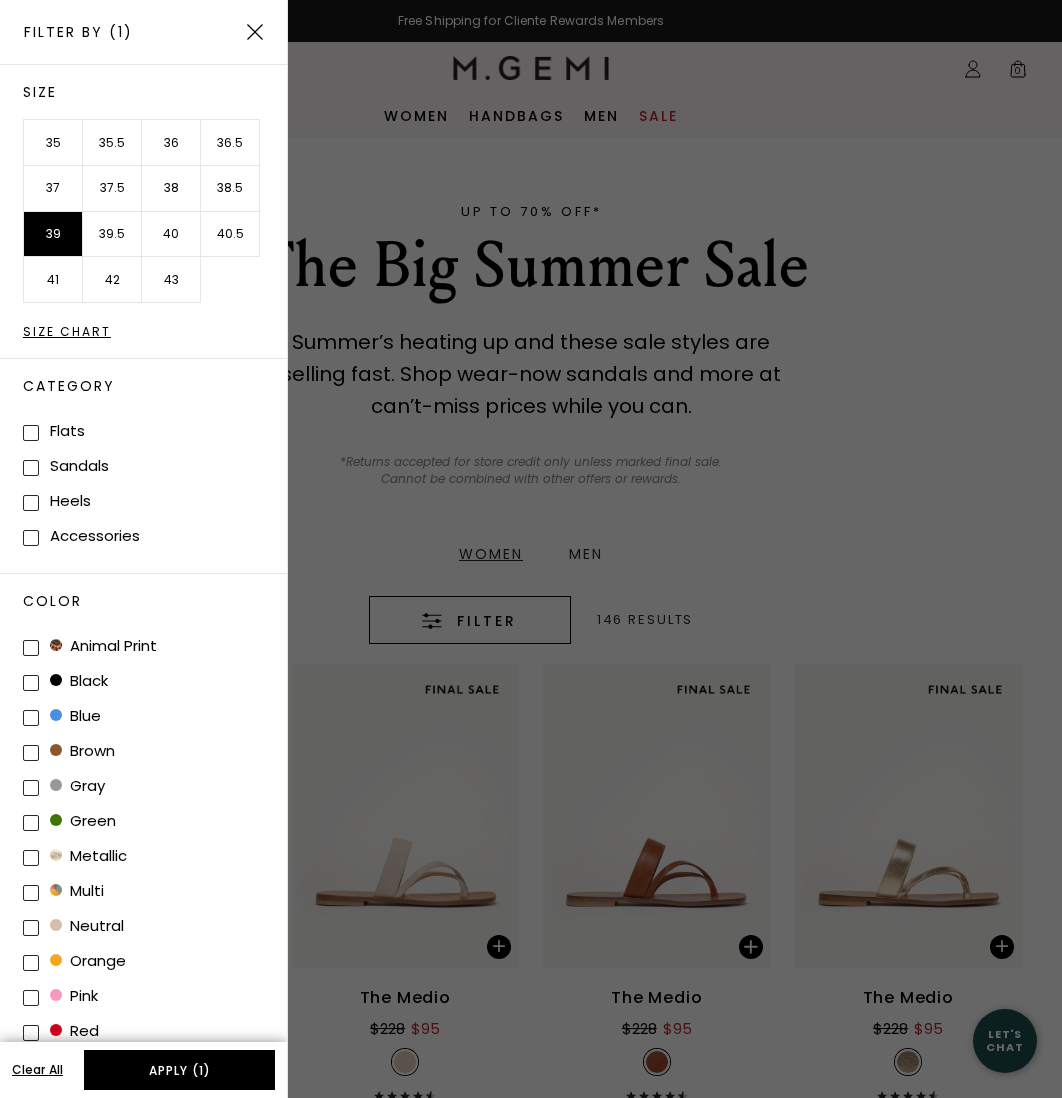 click at bounding box center [31, 433] 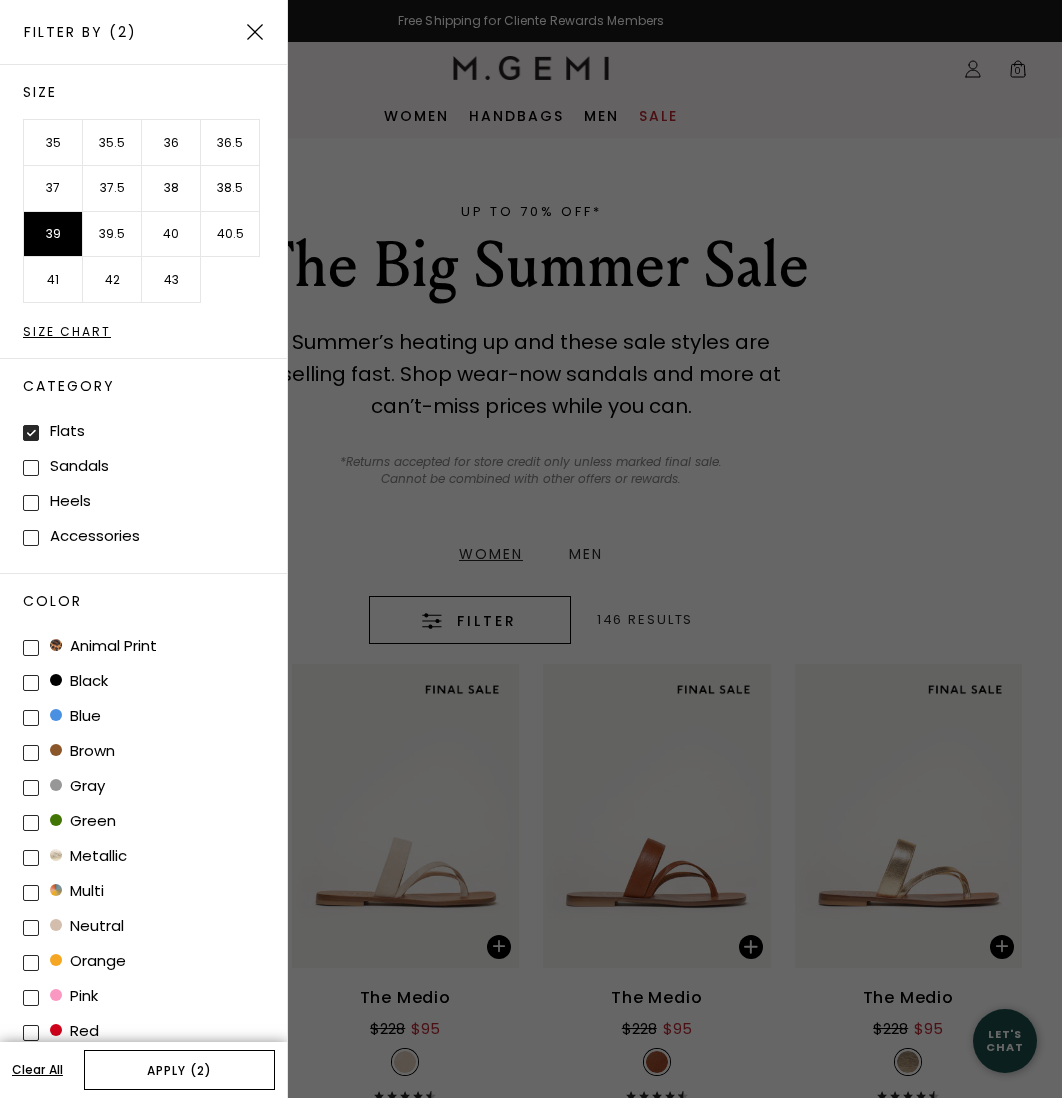 click on "Apply (2)" at bounding box center (179, 1070) 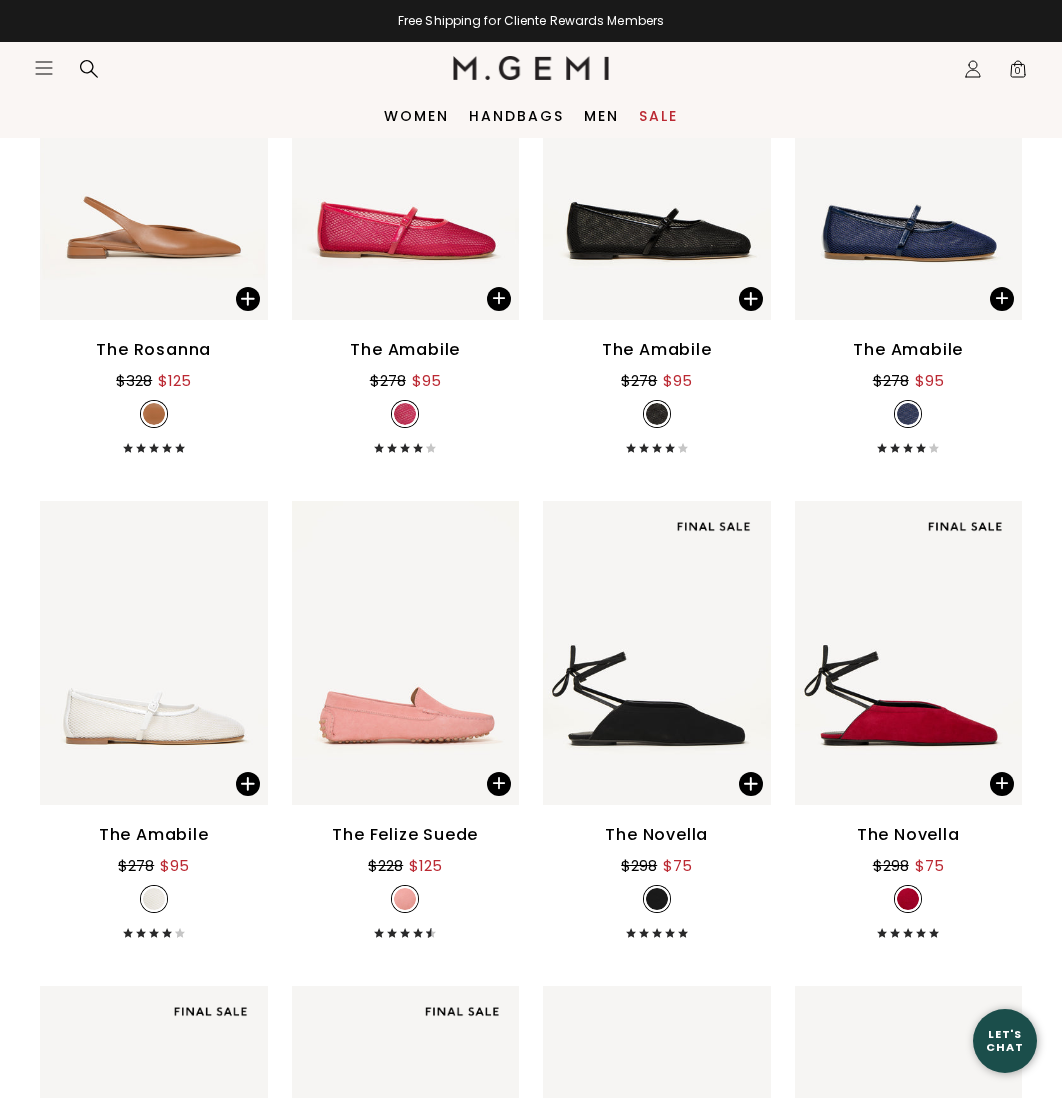 scroll, scrollTop: 2618, scrollLeft: 0, axis: vertical 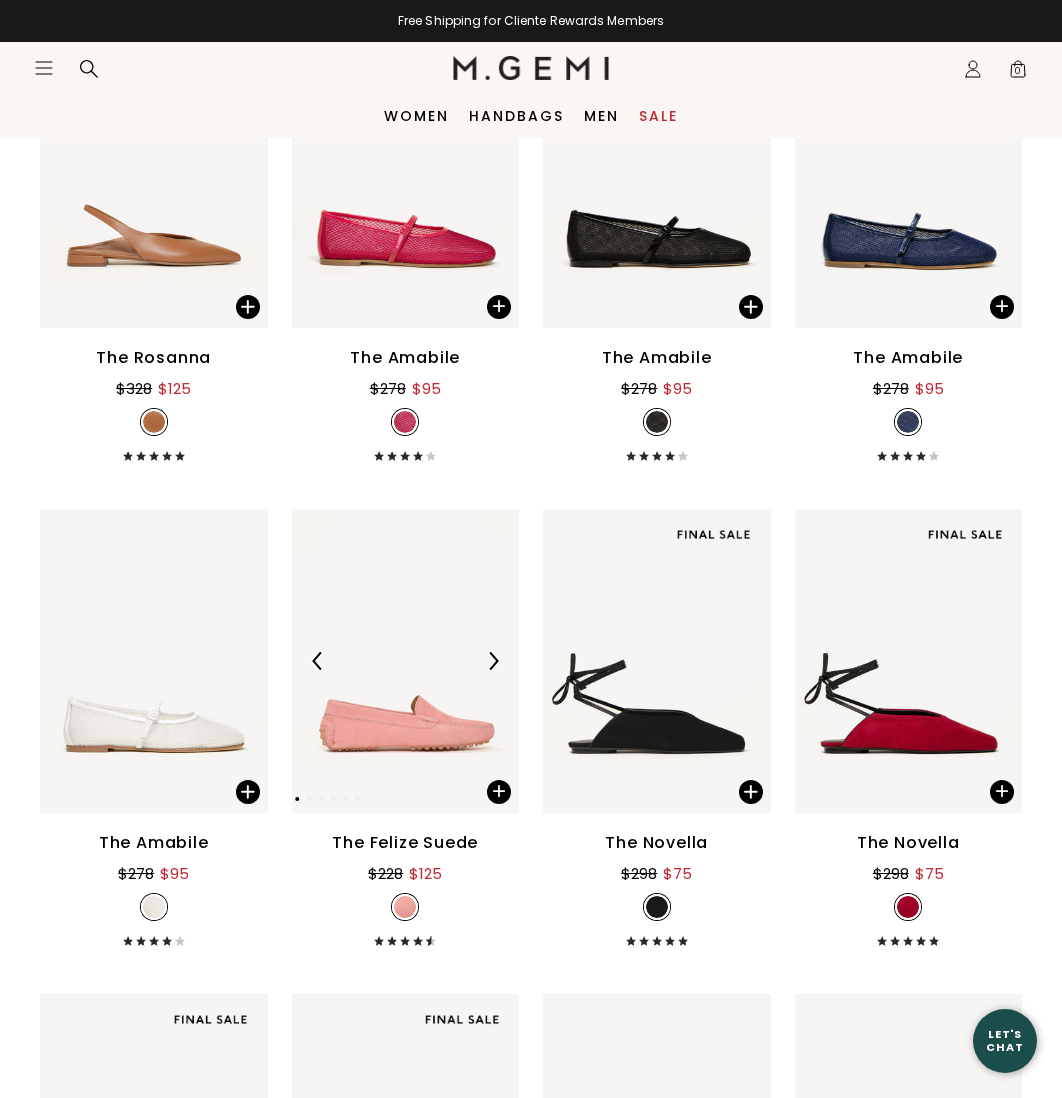 click at bounding box center [406, 661] 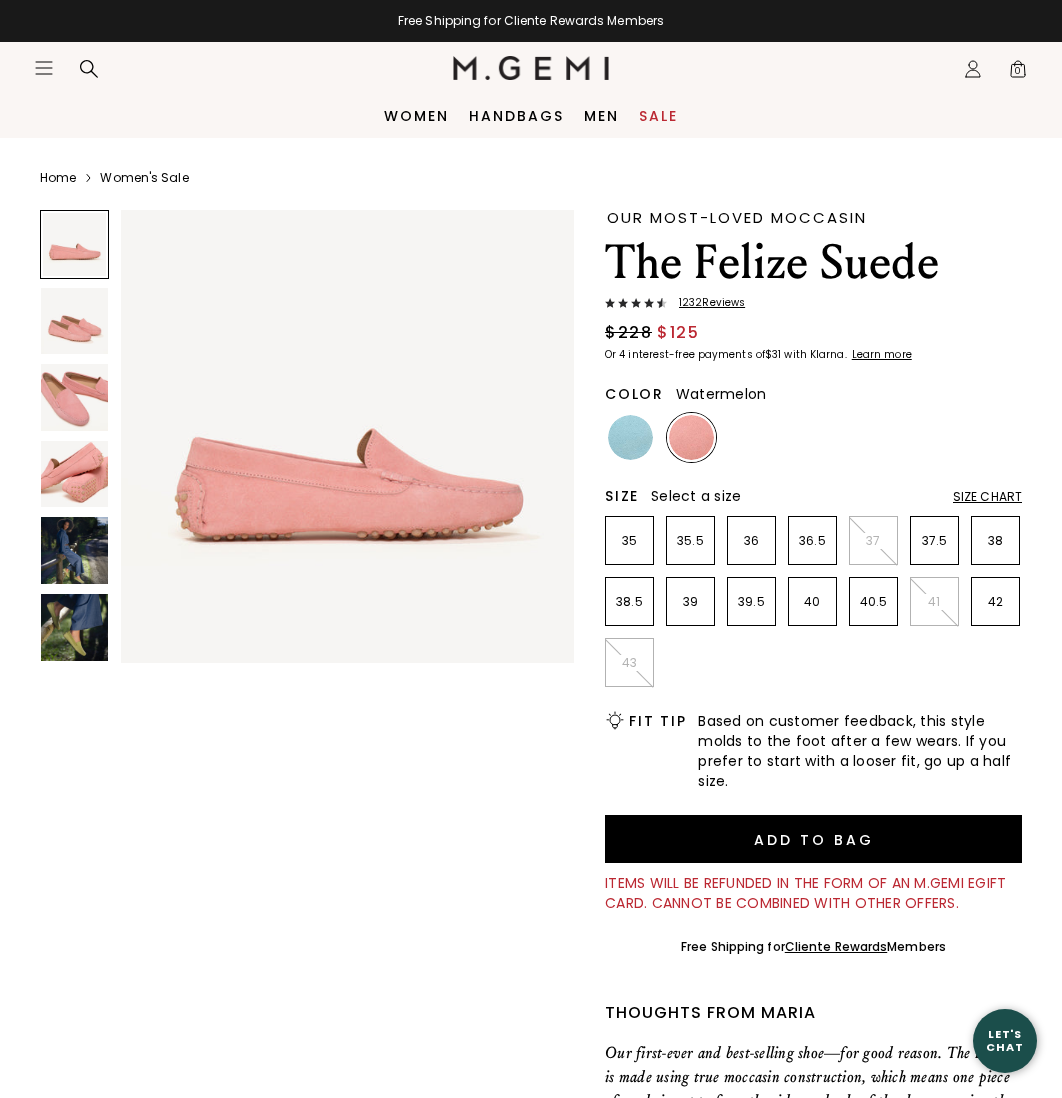 scroll, scrollTop: 0, scrollLeft: 0, axis: both 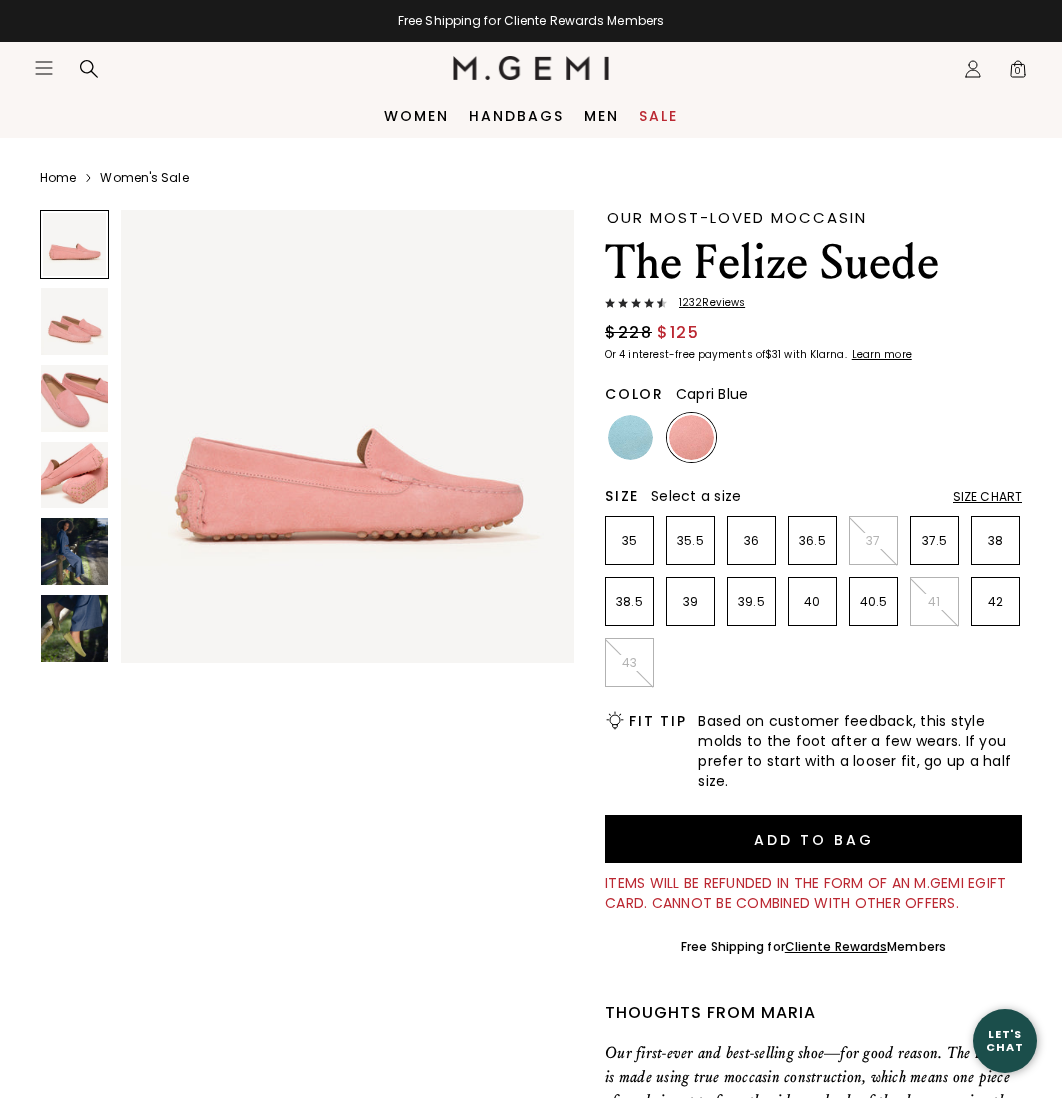 click at bounding box center (630, 437) 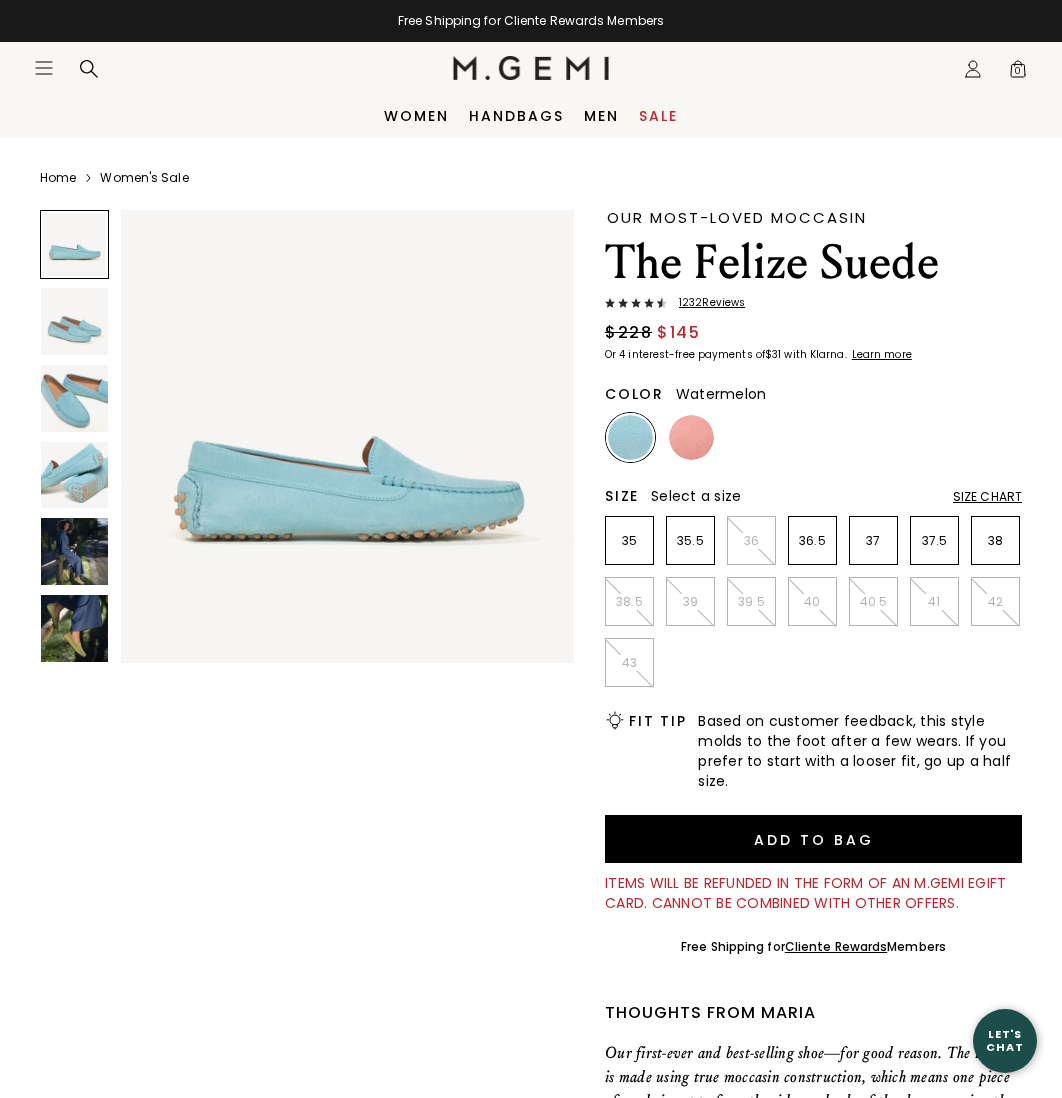 click at bounding box center (691, 437) 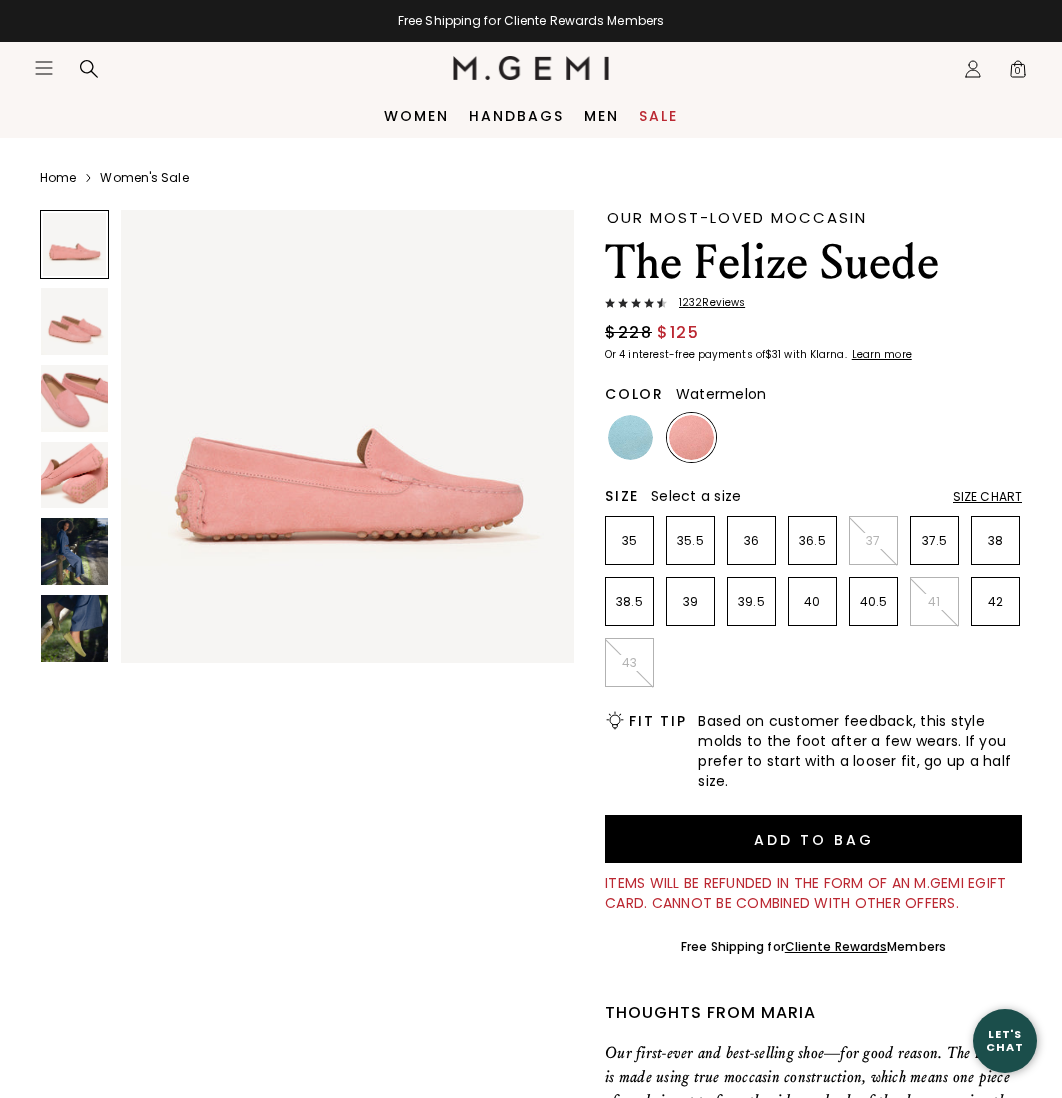 click at bounding box center [74, 551] 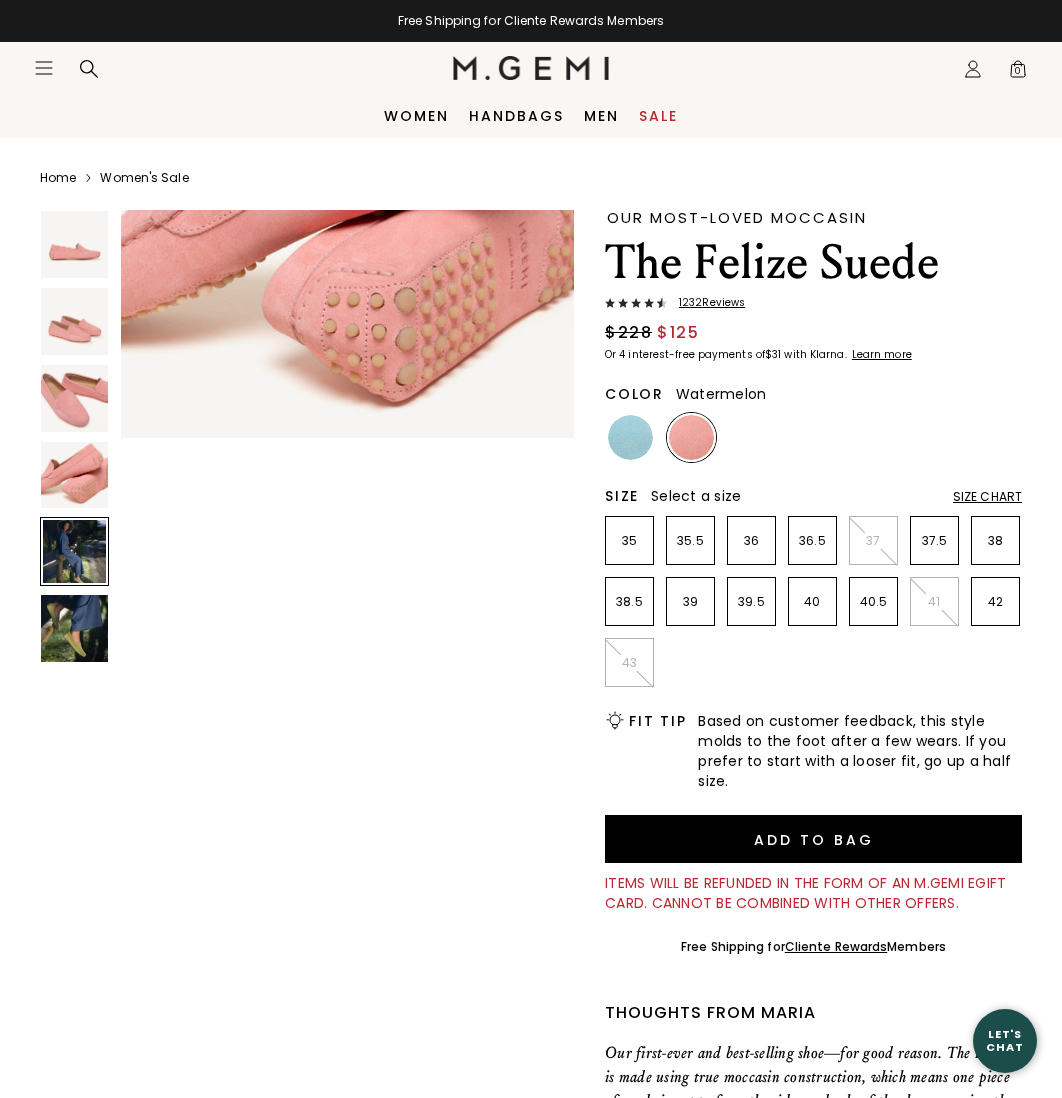 scroll, scrollTop: 1893, scrollLeft: 0, axis: vertical 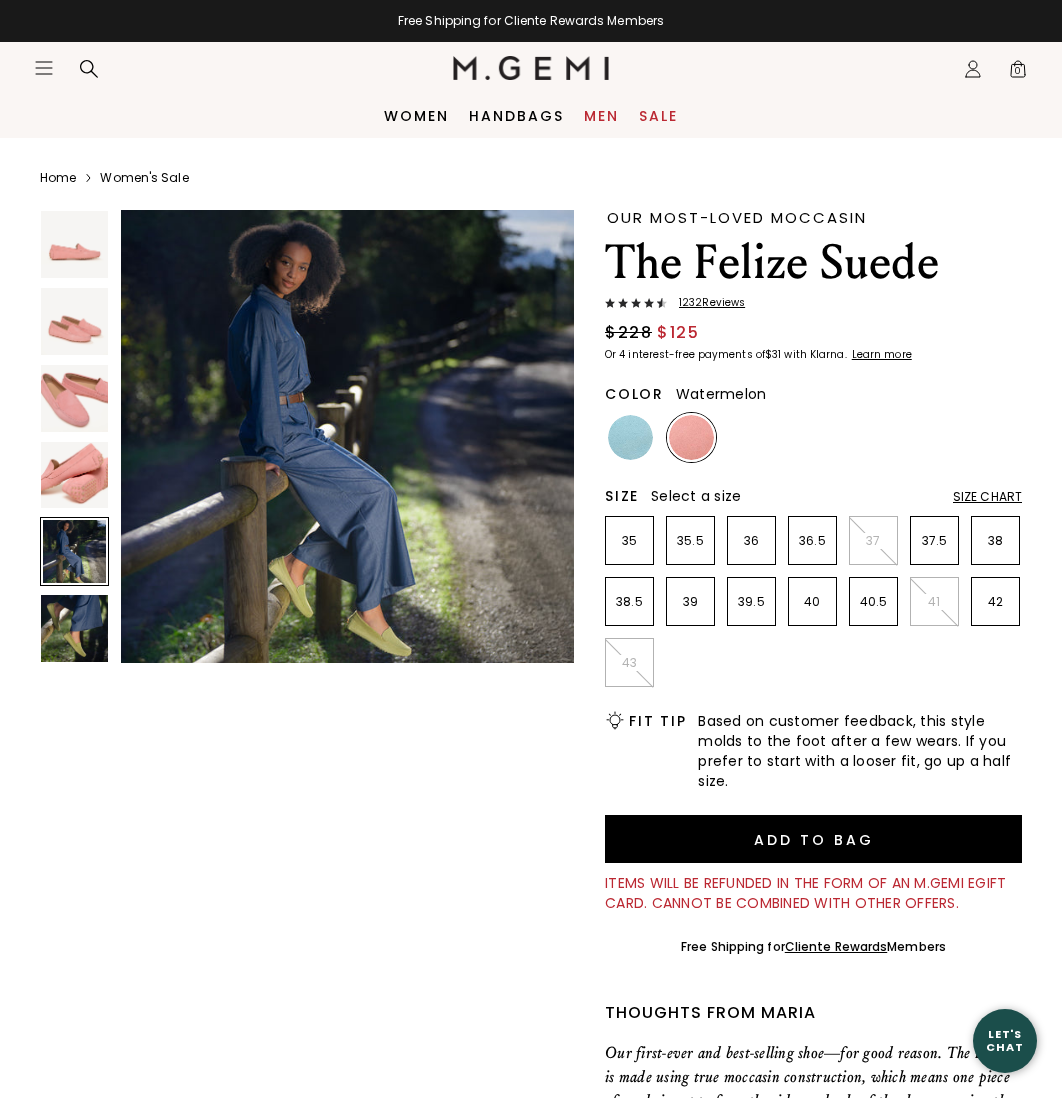 click on "Men" at bounding box center (601, 116) 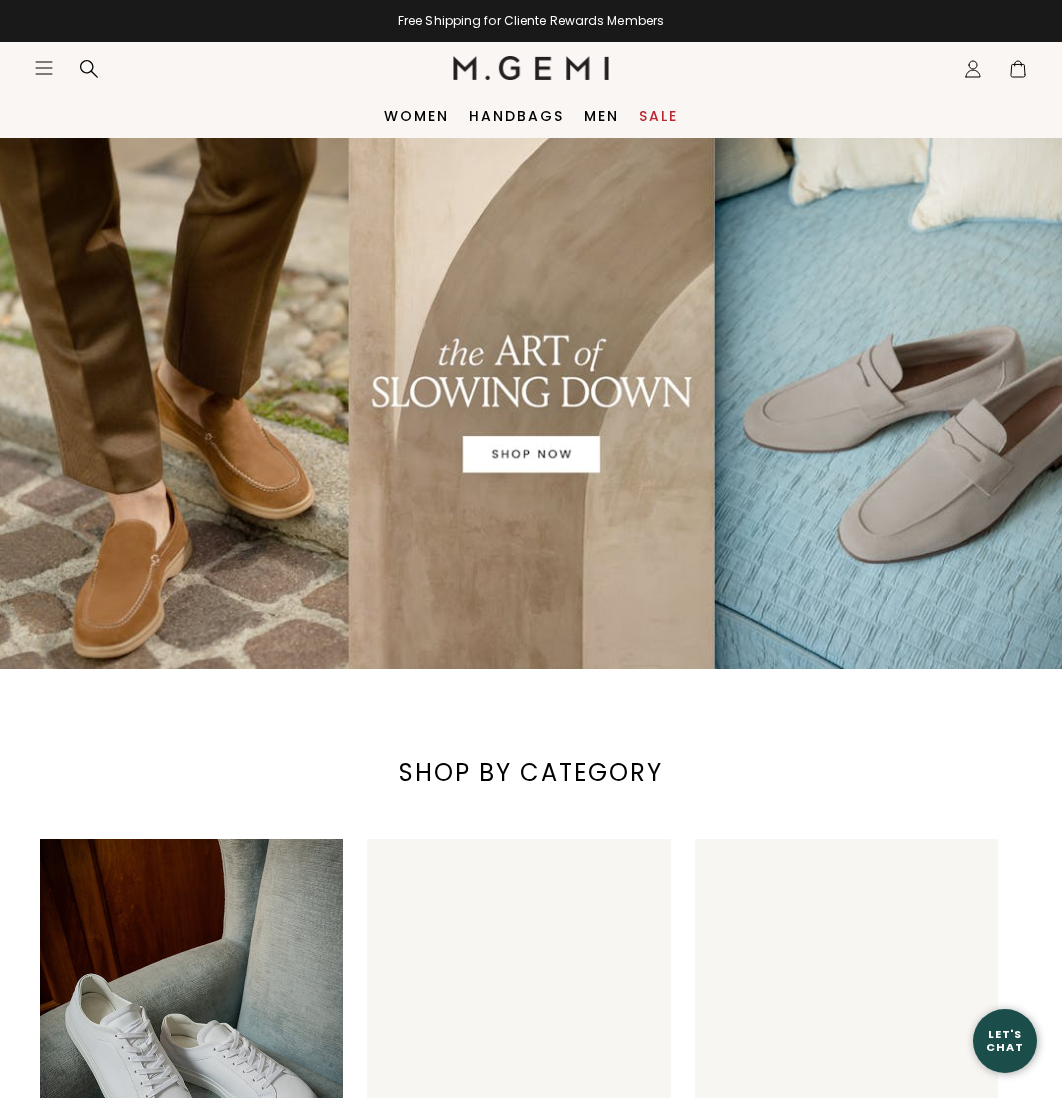 scroll, scrollTop: 0, scrollLeft: 0, axis: both 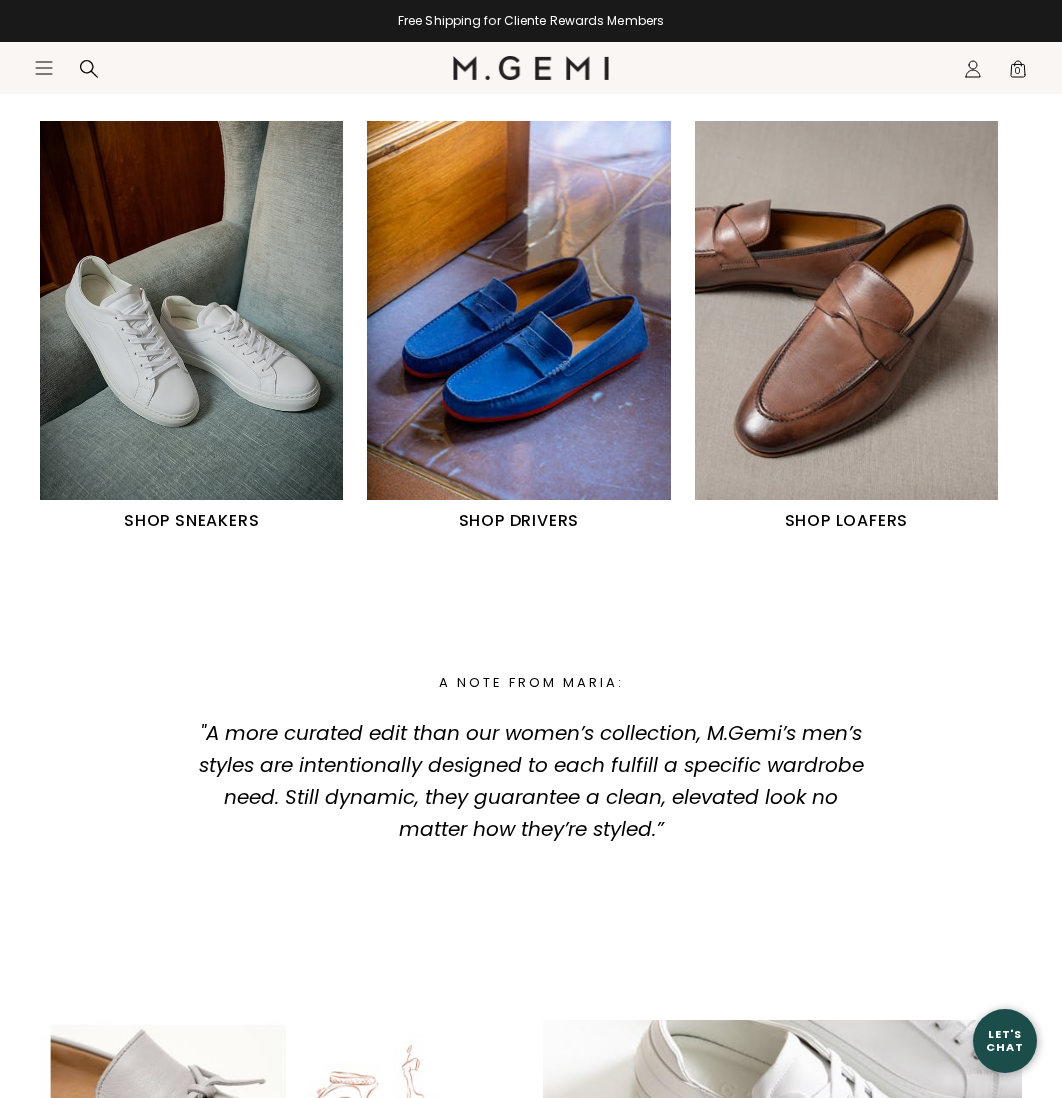 click at bounding box center [518, 310] 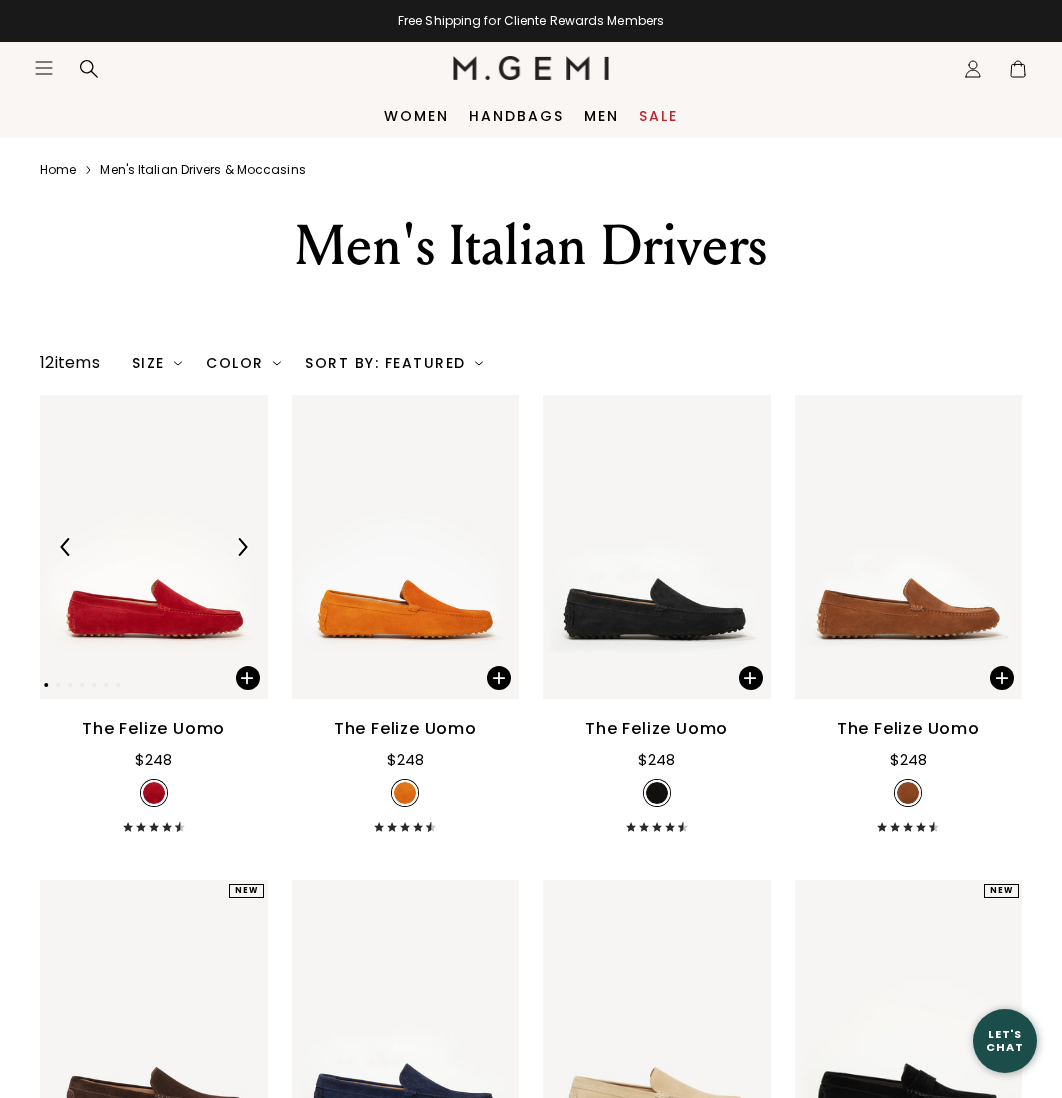 scroll, scrollTop: 0, scrollLeft: 0, axis: both 